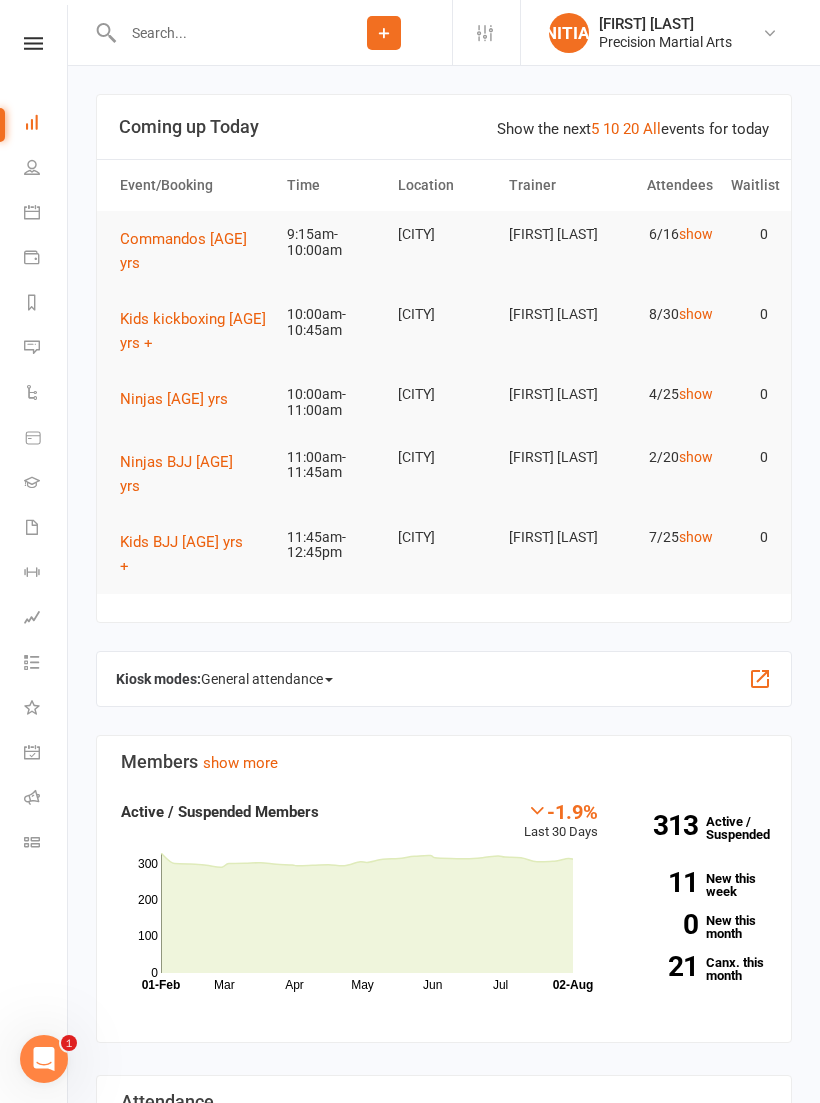 scroll, scrollTop: 0, scrollLeft: 0, axis: both 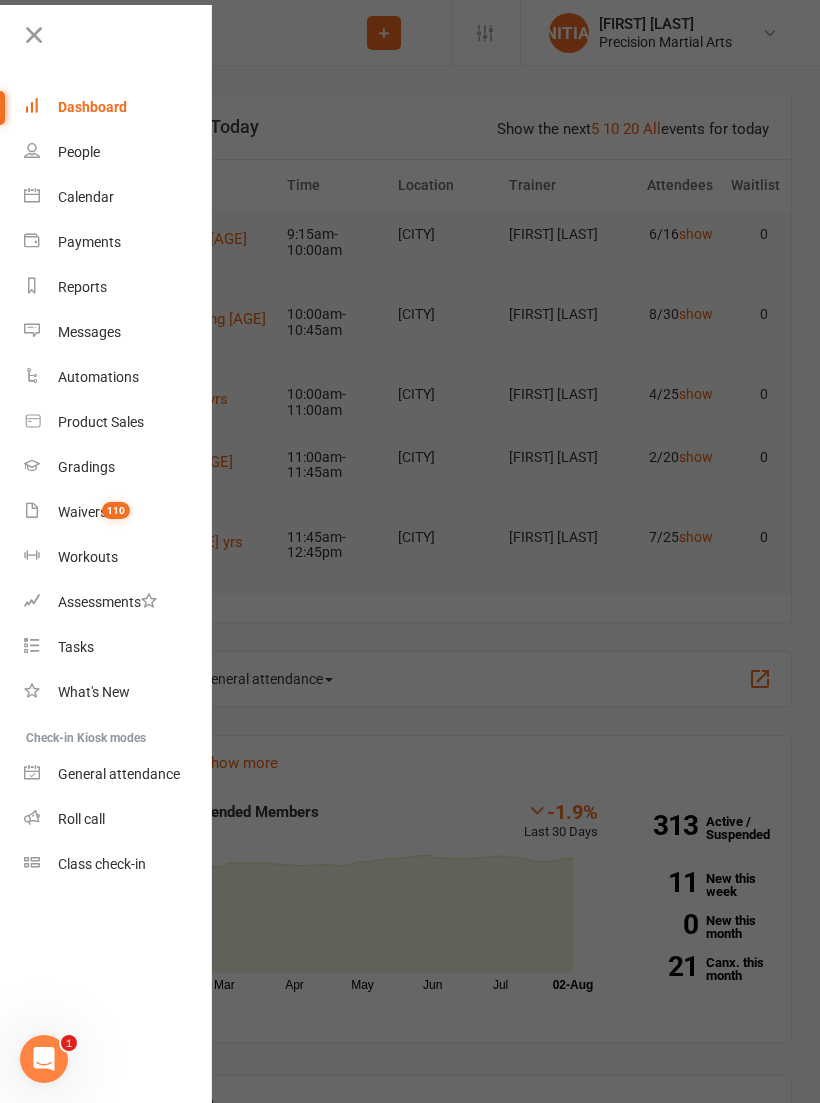 click on "Roll call" at bounding box center (81, 819) 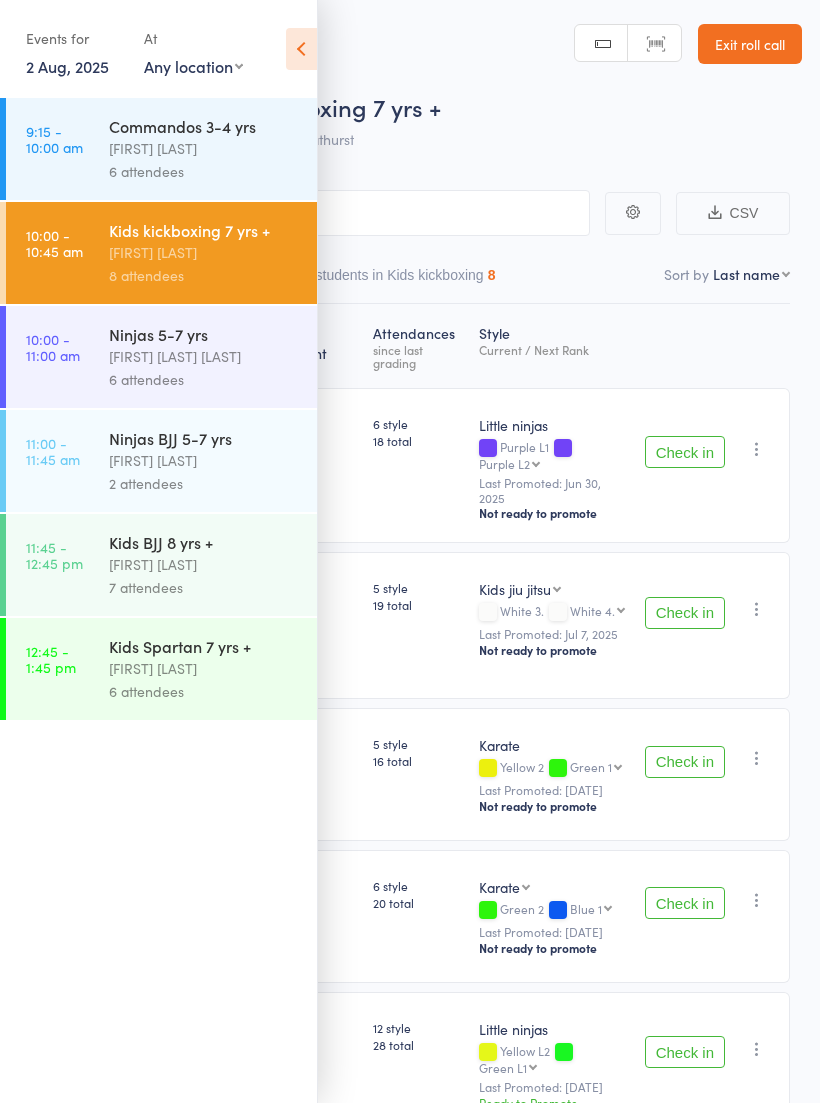 scroll, scrollTop: 0, scrollLeft: 0, axis: both 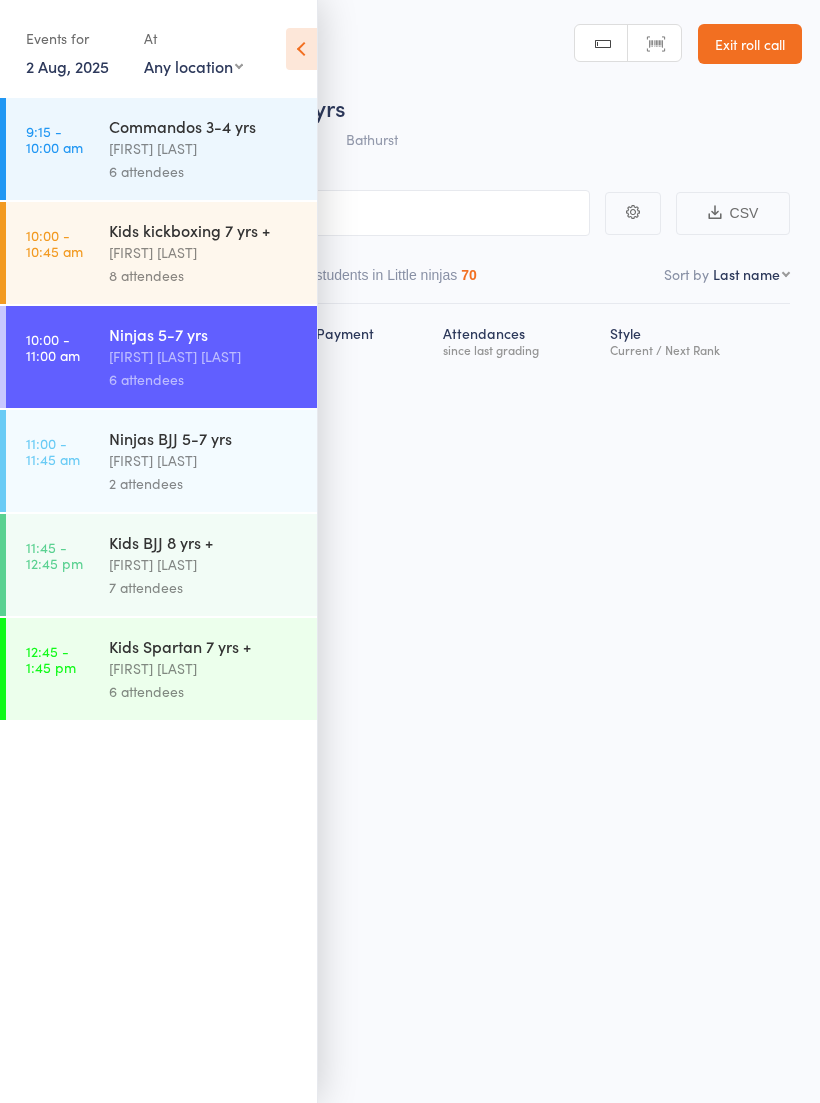 click at bounding box center (301, 49) 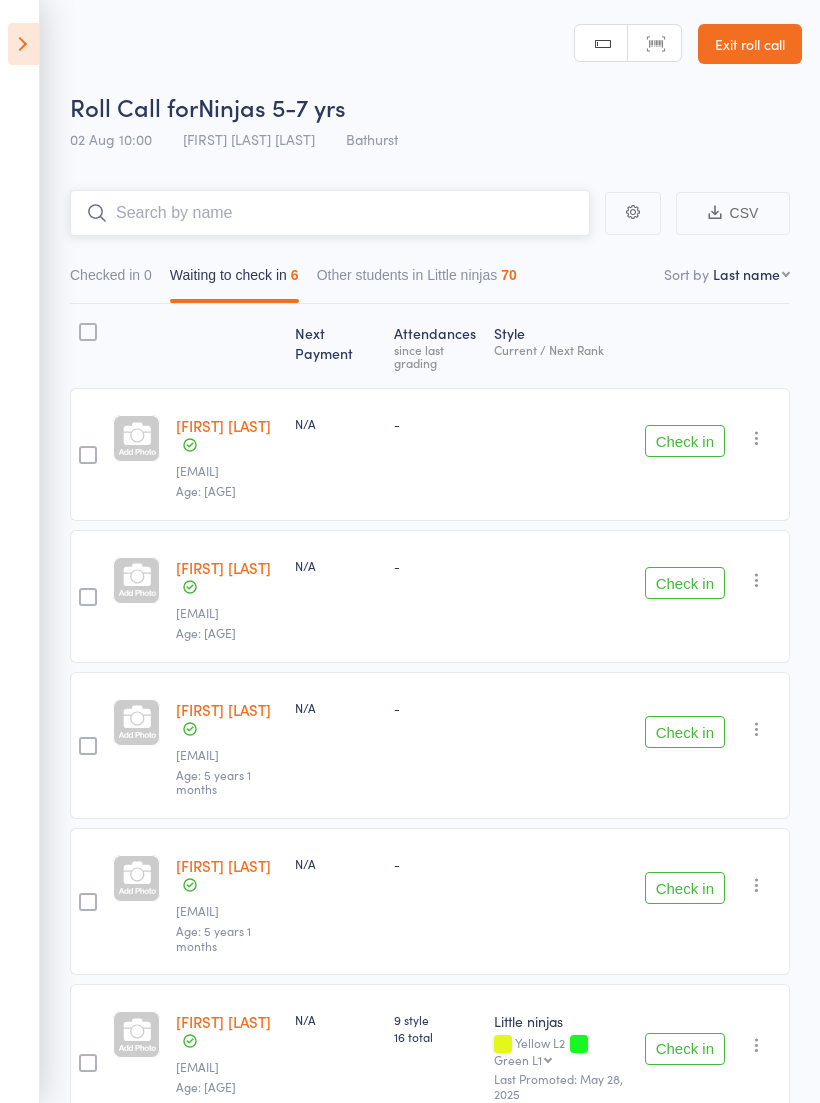 click at bounding box center (330, 213) 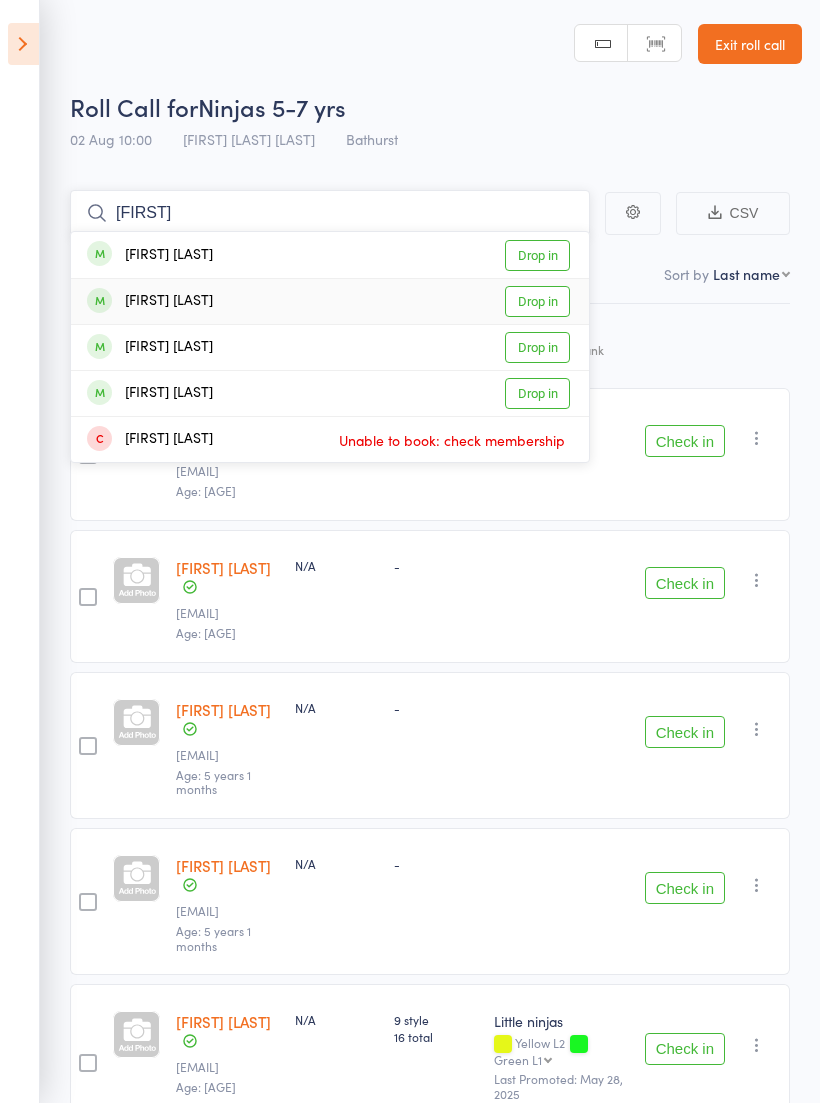 type on "[FIRST]" 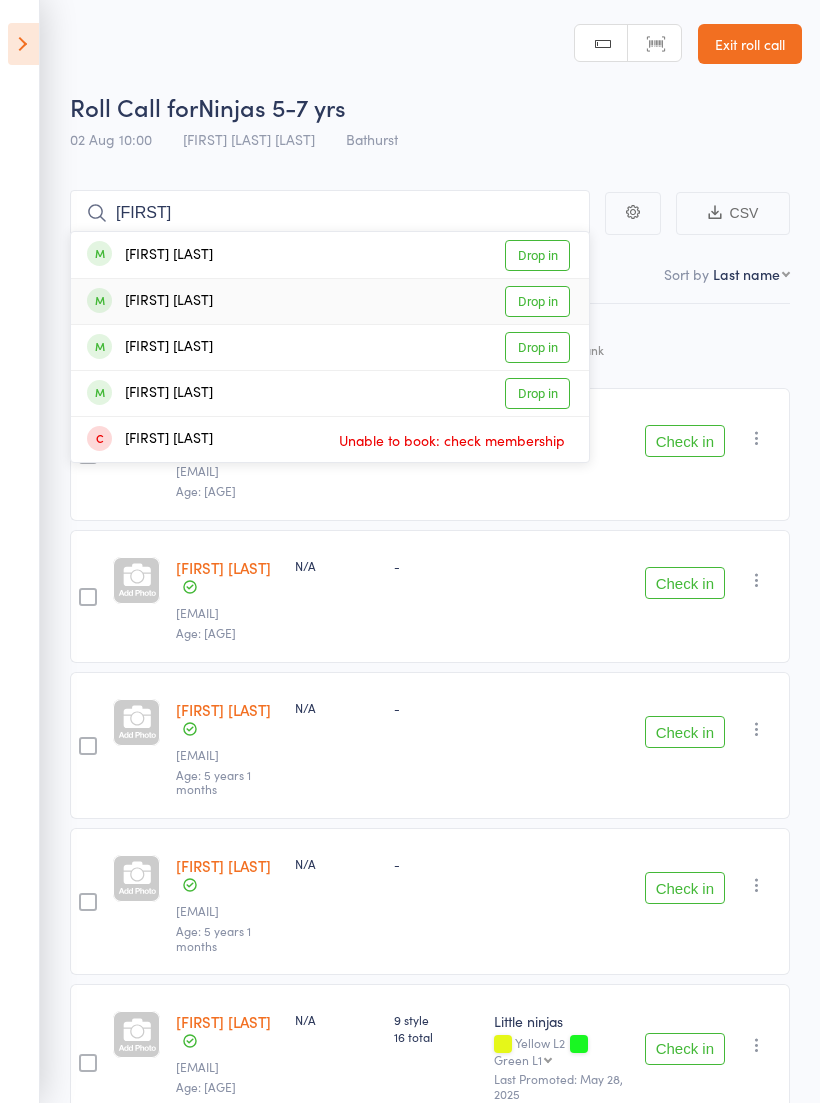 click on "Drop in" at bounding box center (537, 301) 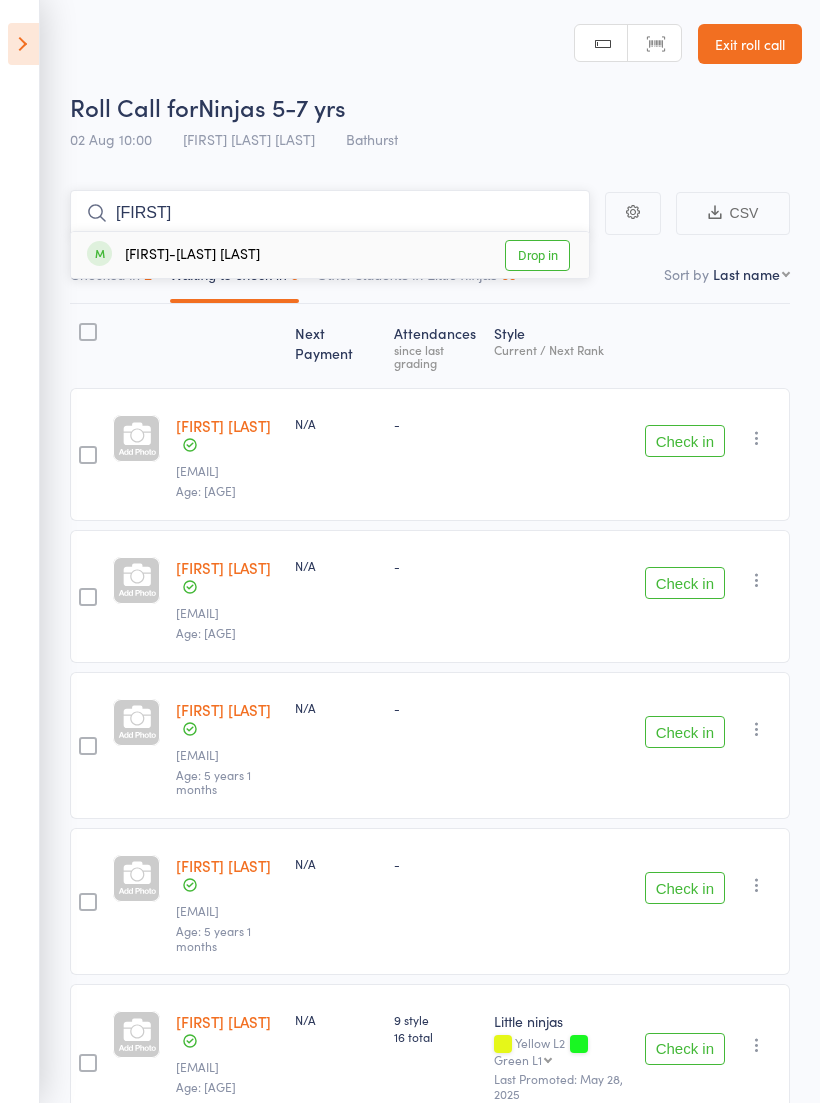 type on "[FIRST]" 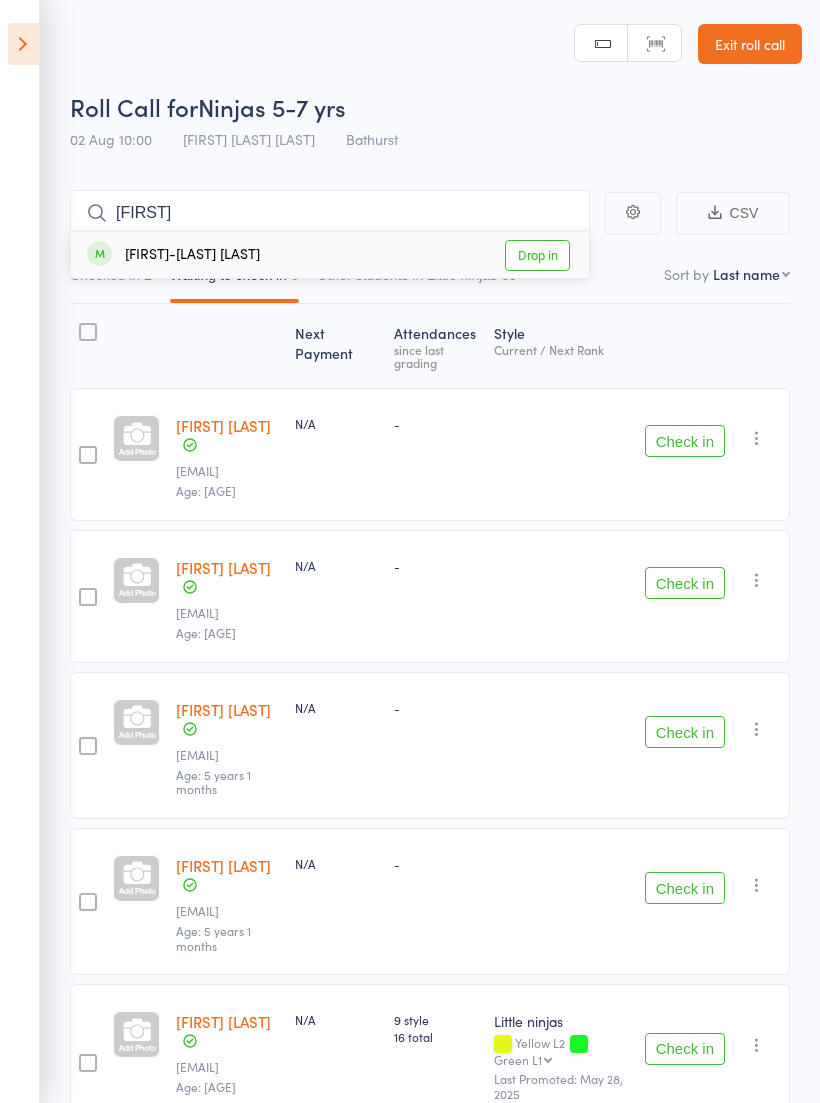 click on "Drop in" at bounding box center [537, 255] 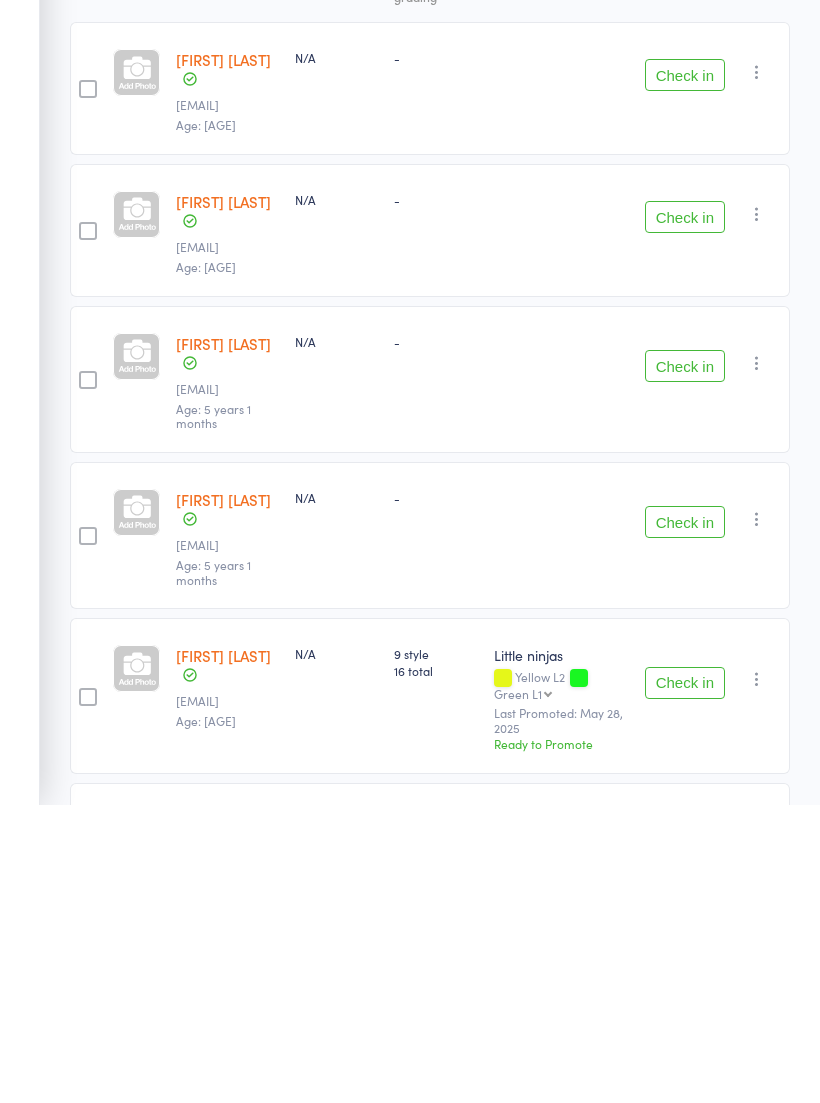 click on "Check in" at bounding box center [685, 664] 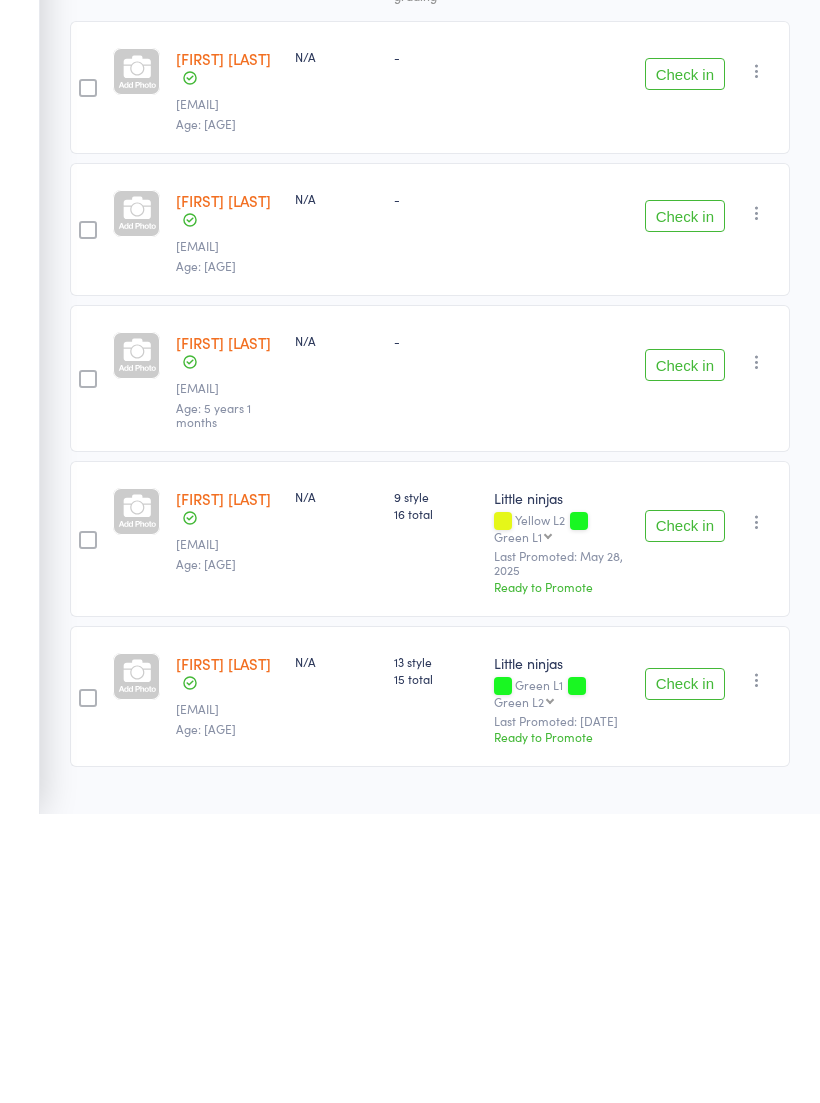 scroll, scrollTop: 79, scrollLeft: 0, axis: vertical 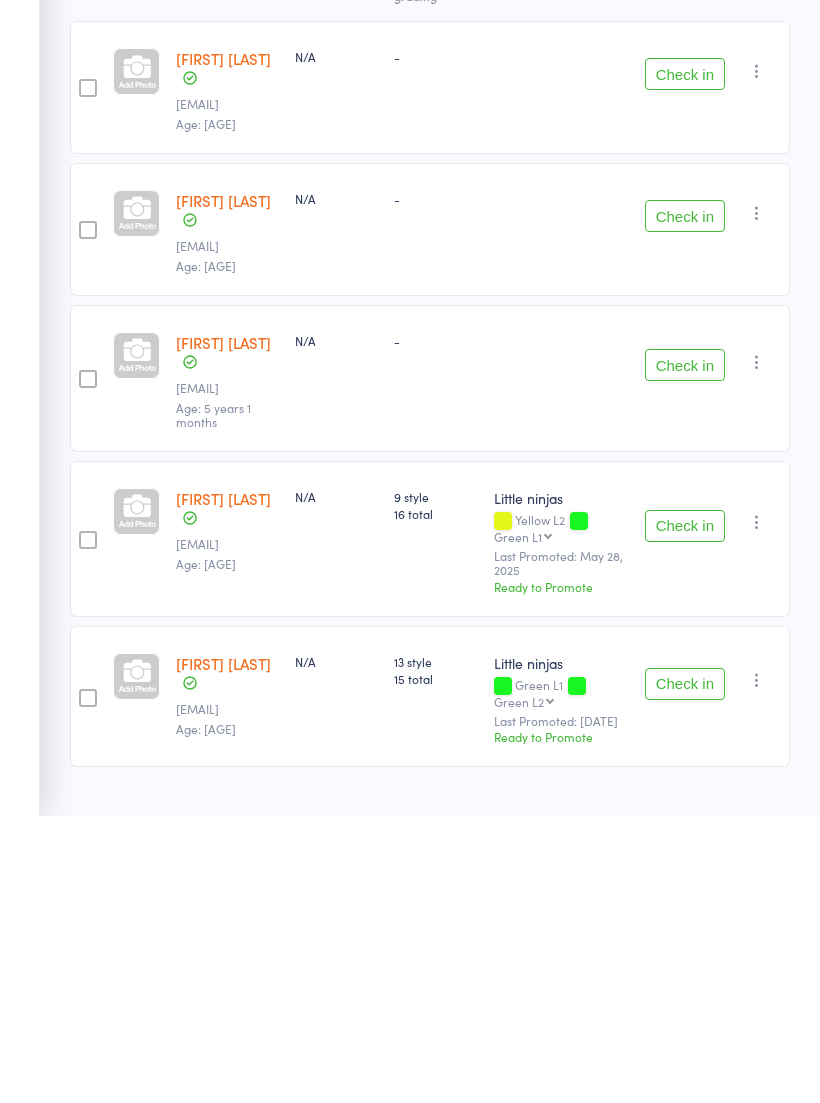 click on "Check in" at bounding box center [685, 504] 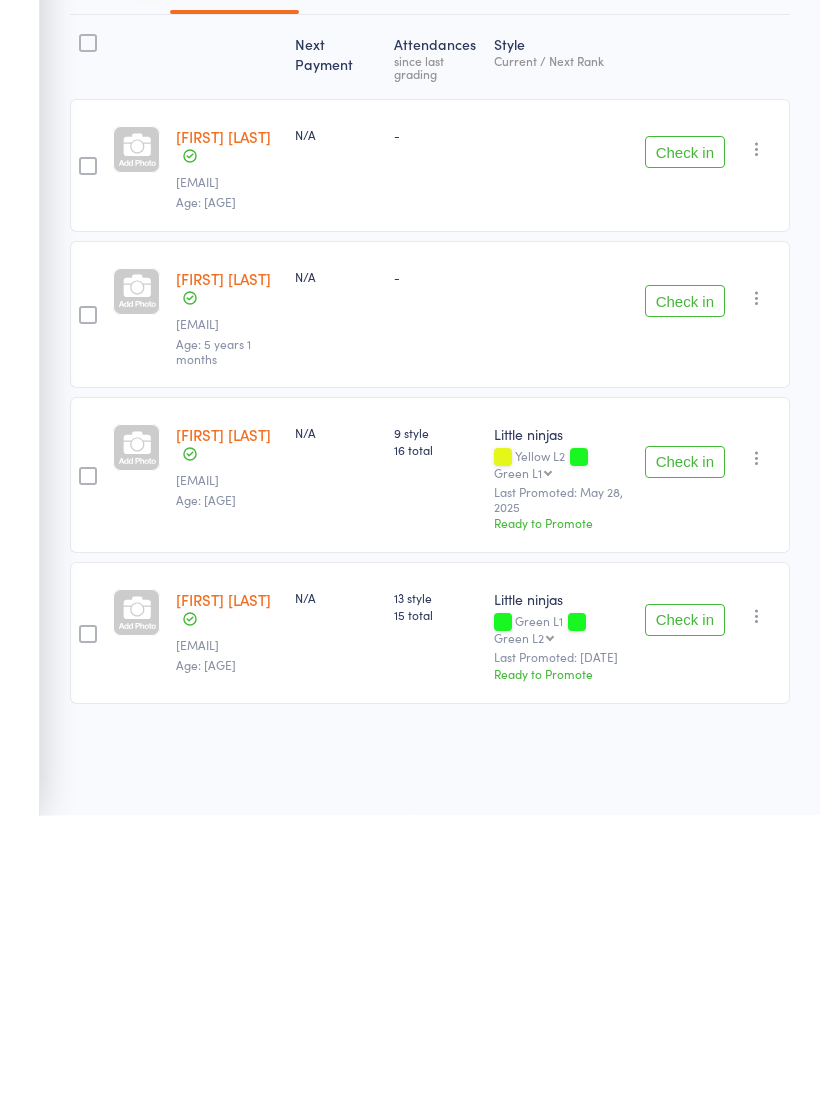 scroll, scrollTop: 14, scrollLeft: 0, axis: vertical 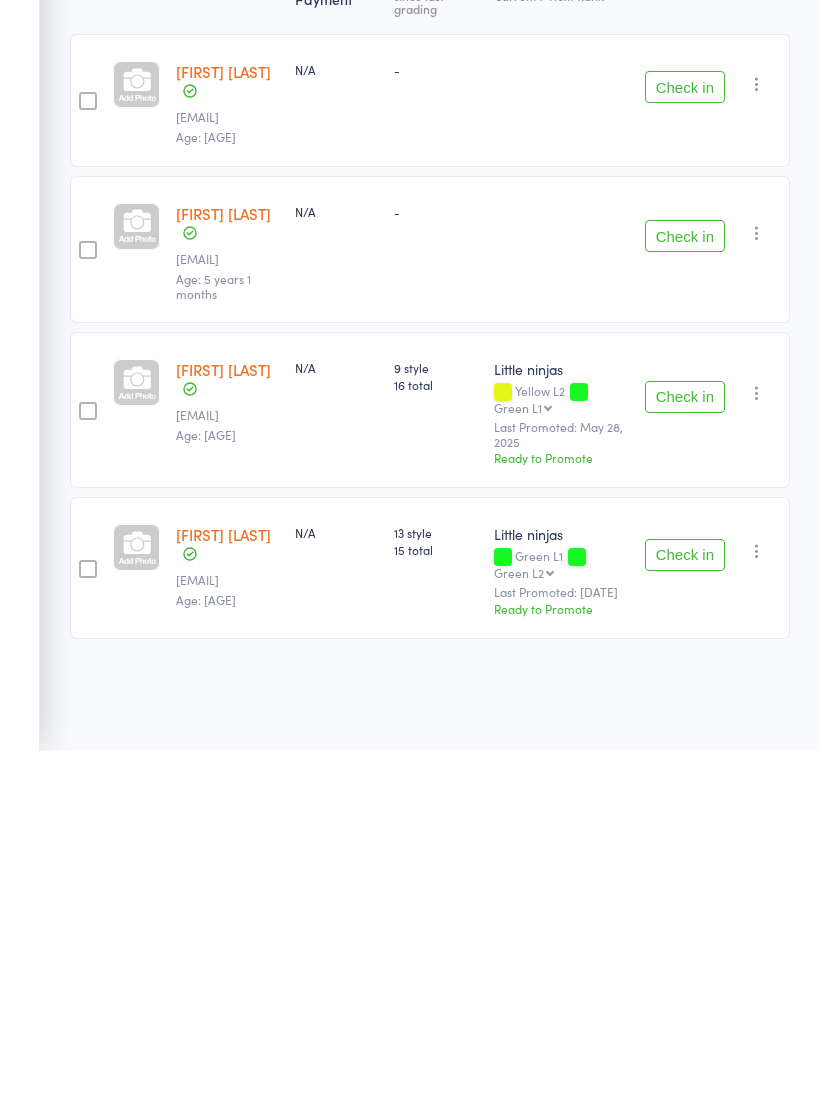 click on "Check in" at bounding box center [685, 908] 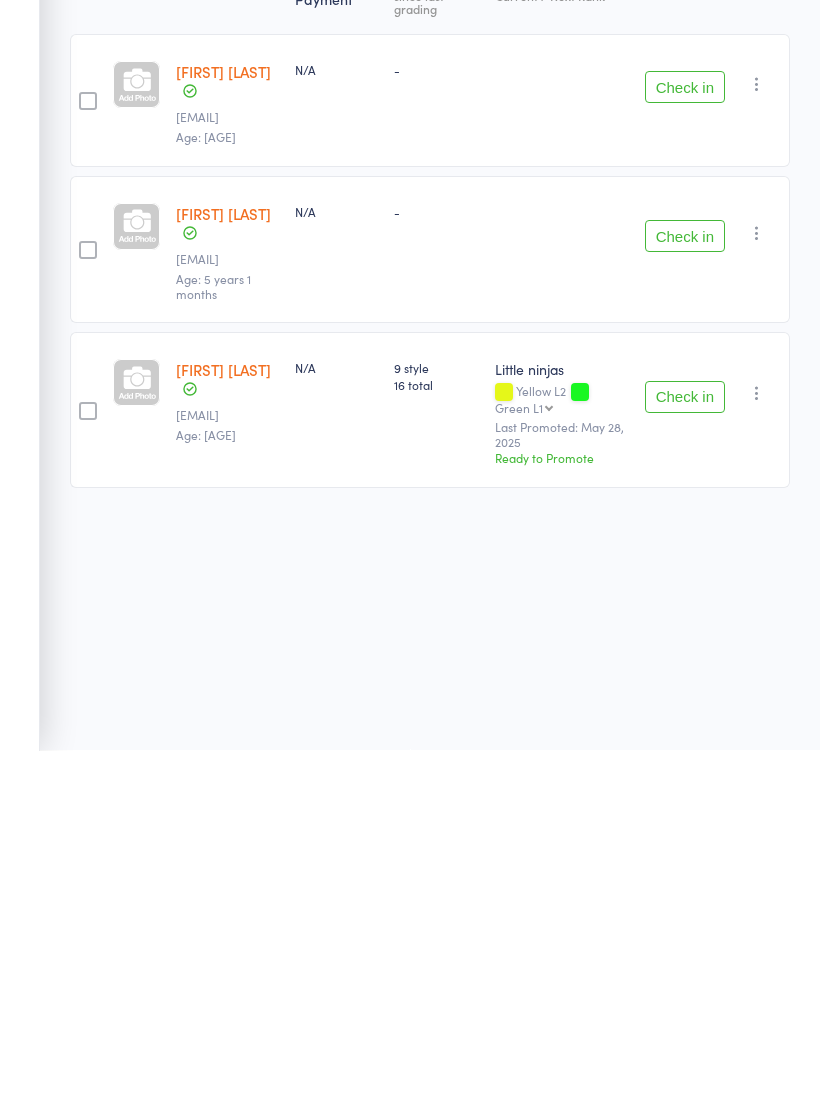 click on "Check in" at bounding box center [685, 750] 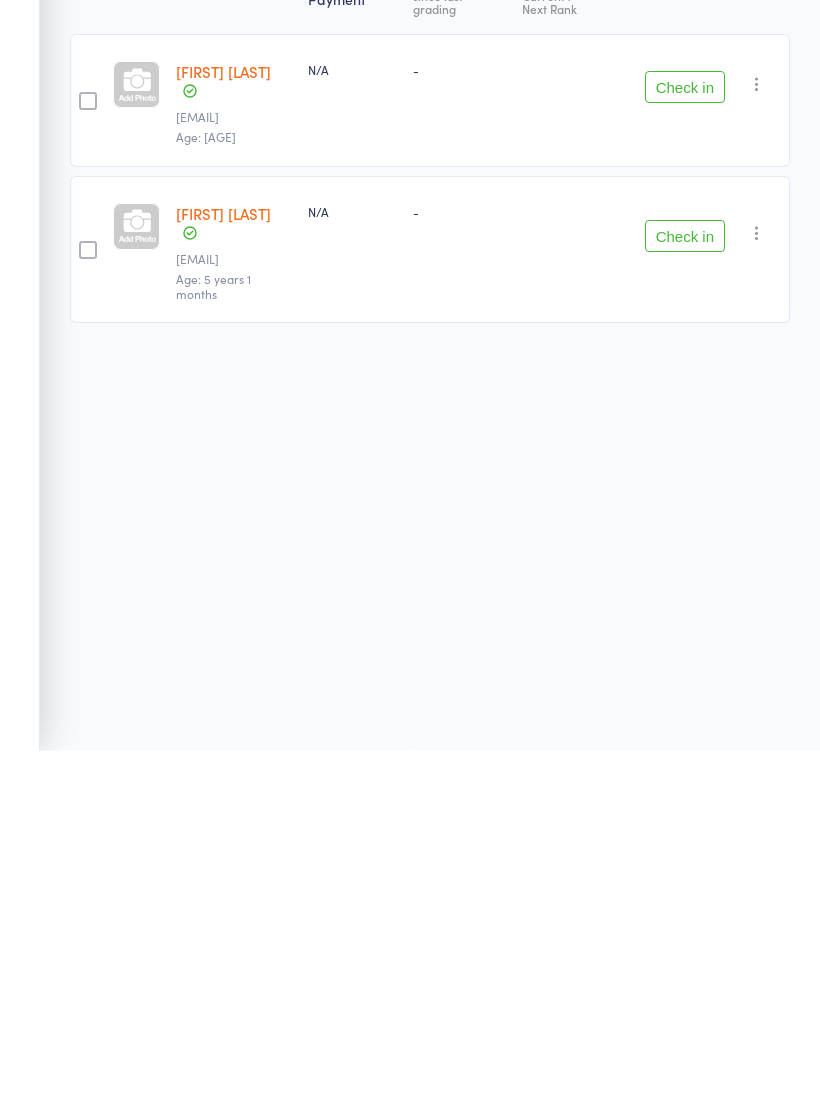 click on "Check in" at bounding box center [685, 589] 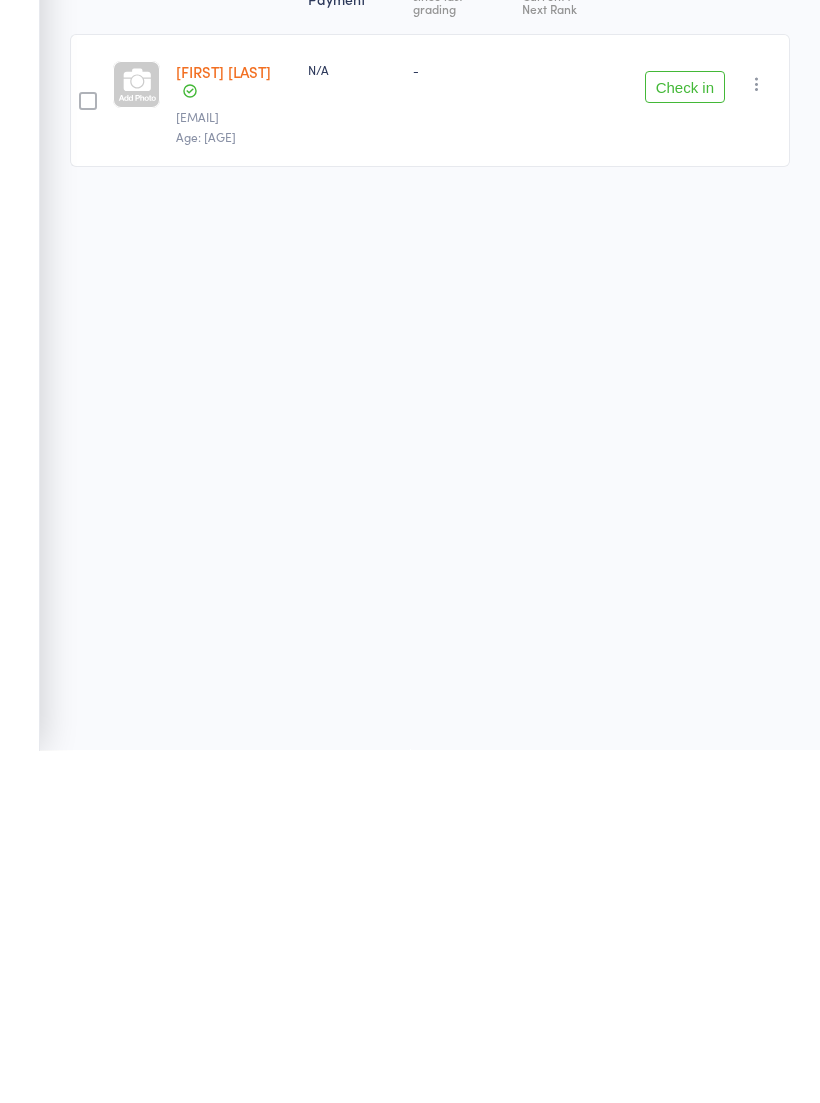 click at bounding box center [330, 212] 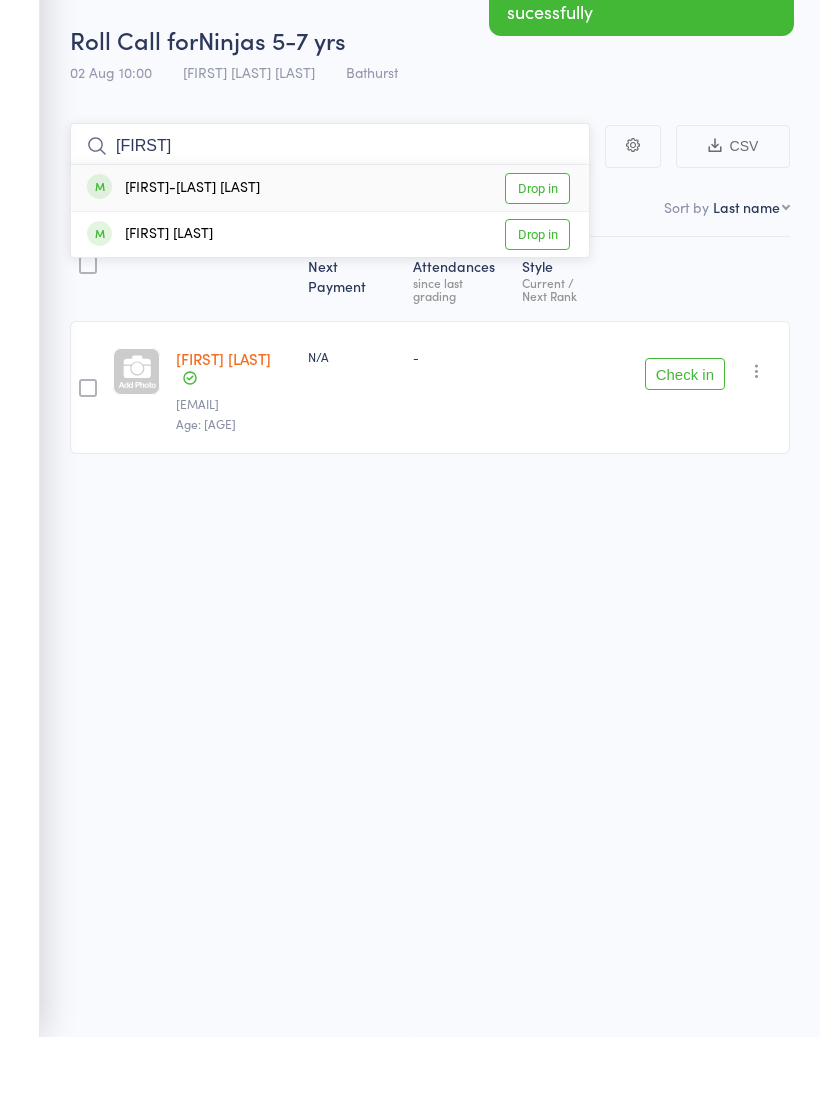 type on "[FIRST]" 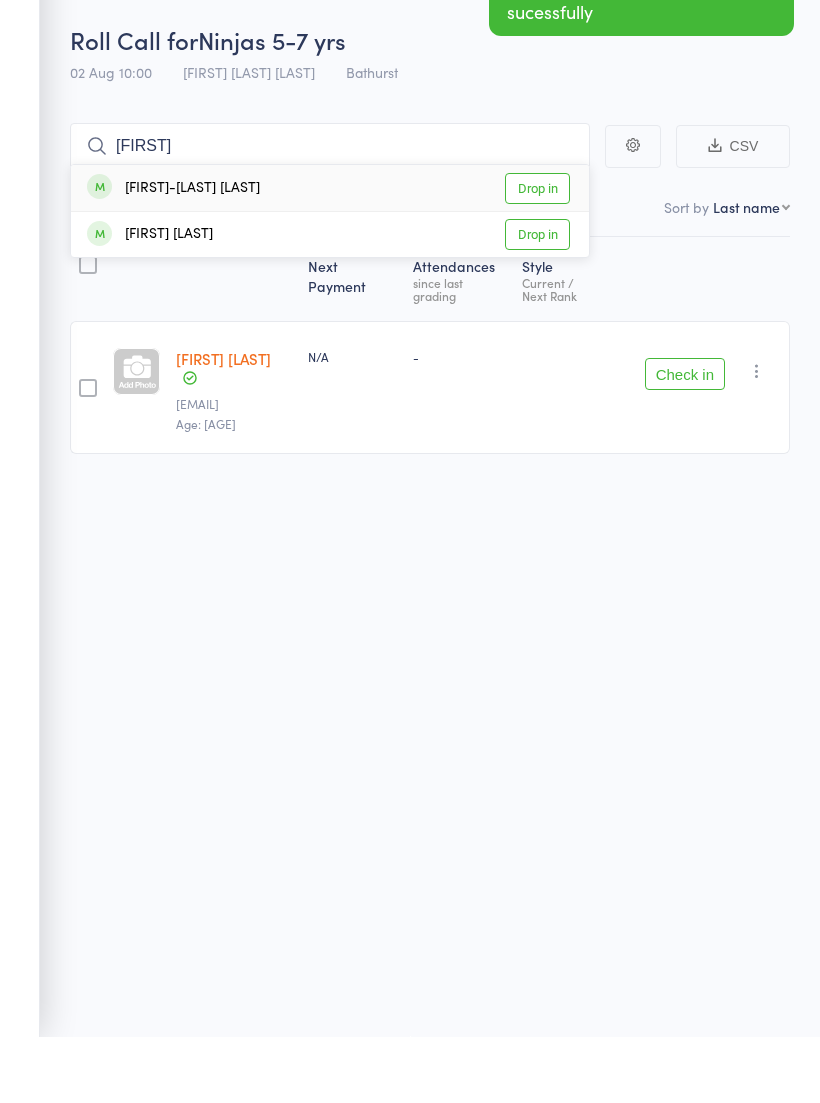 click on "Drop in" at bounding box center (537, 254) 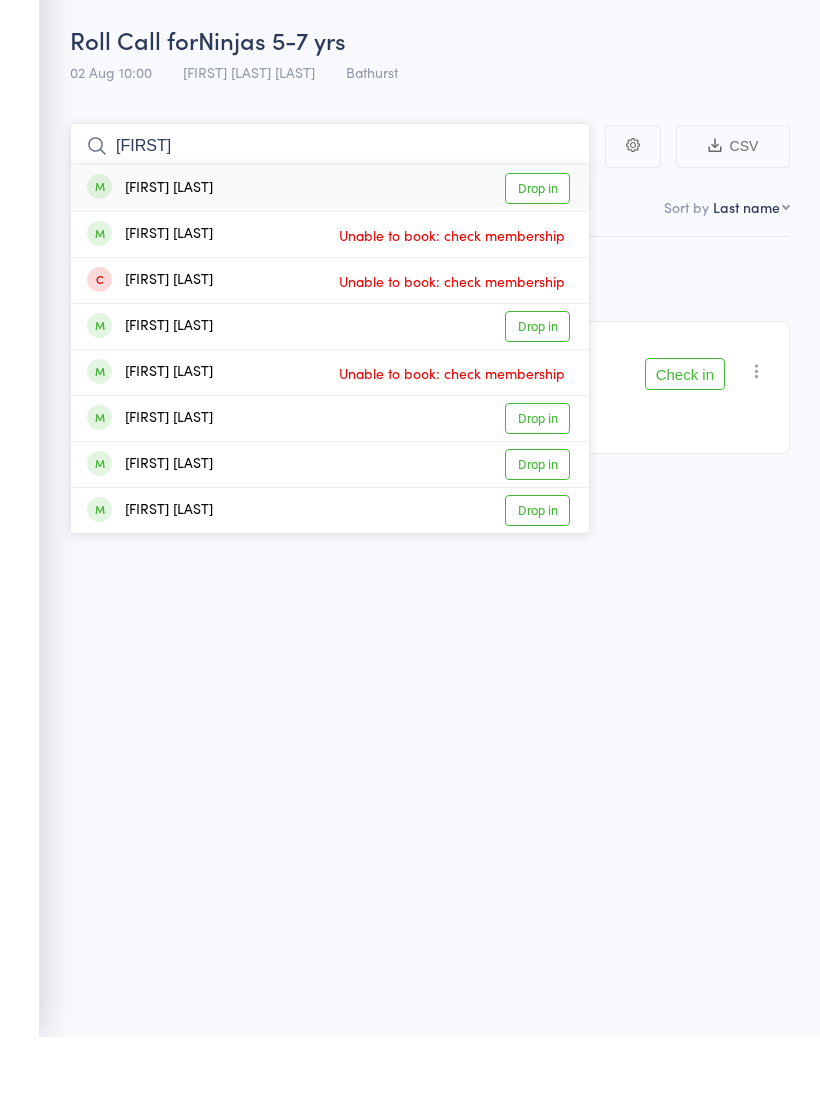 type on "[FIRST]" 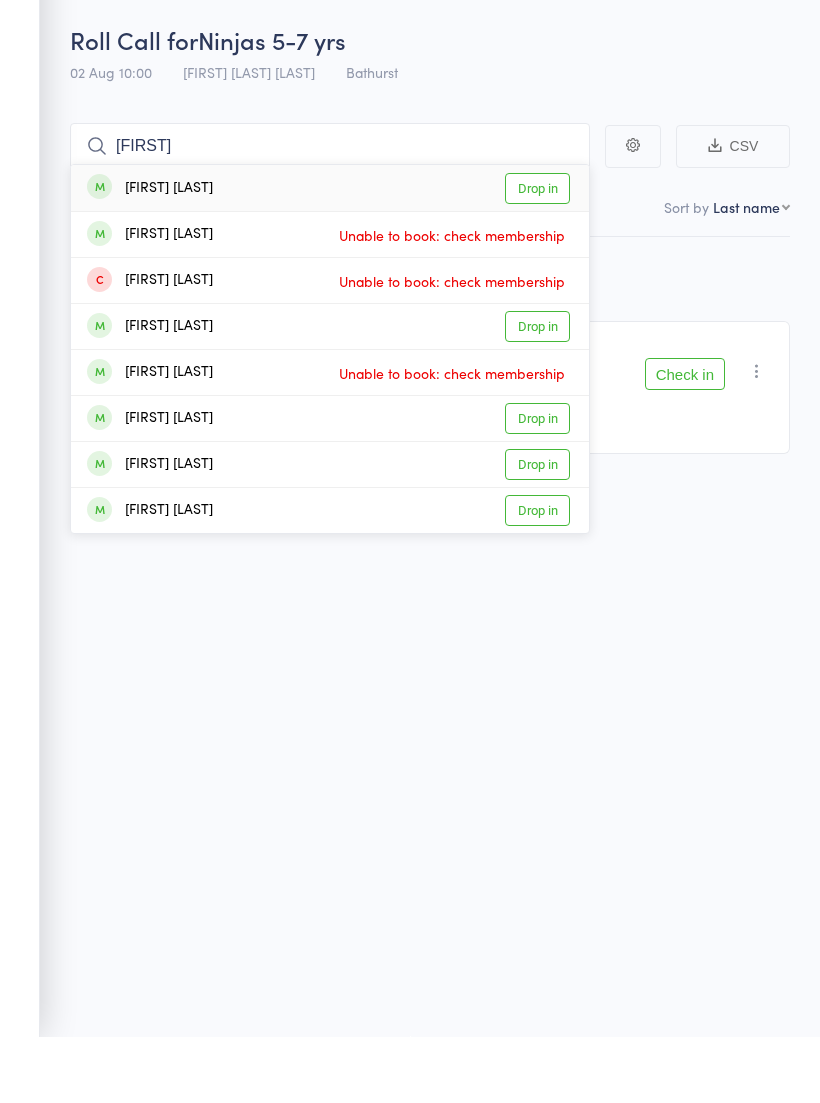 click on "Drop in" at bounding box center [537, 254] 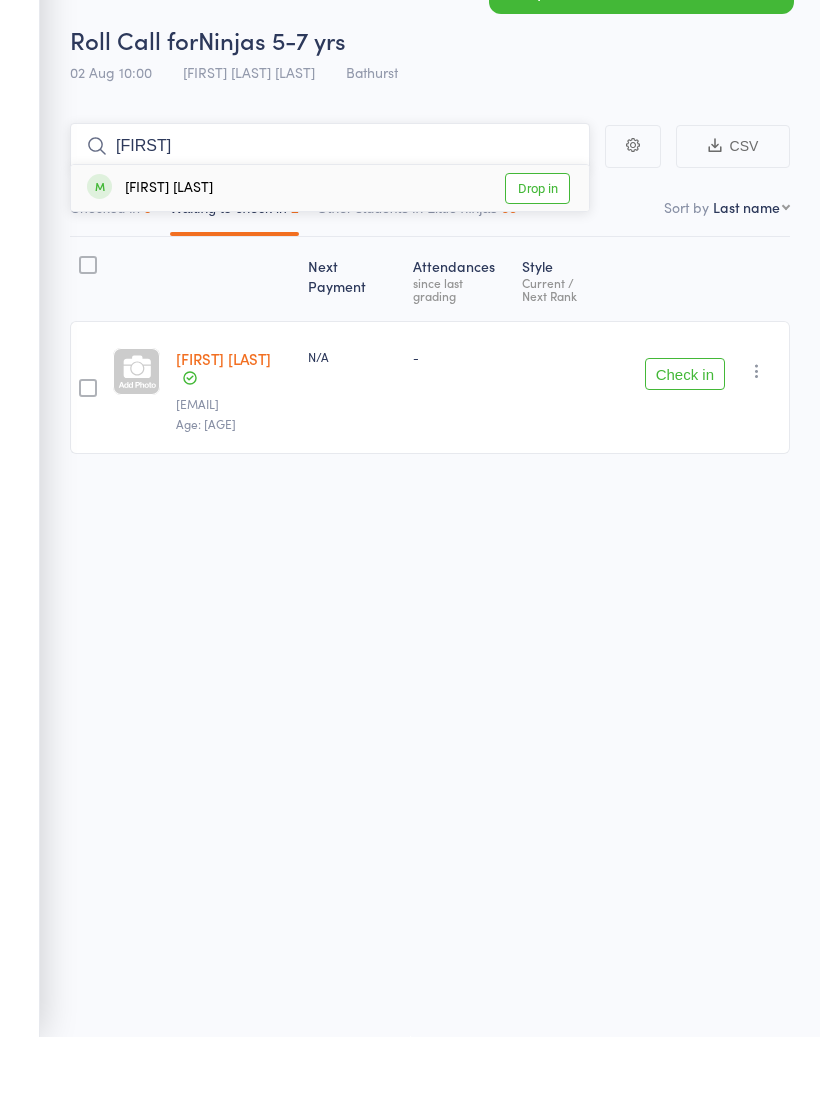 type on "[FIRST]" 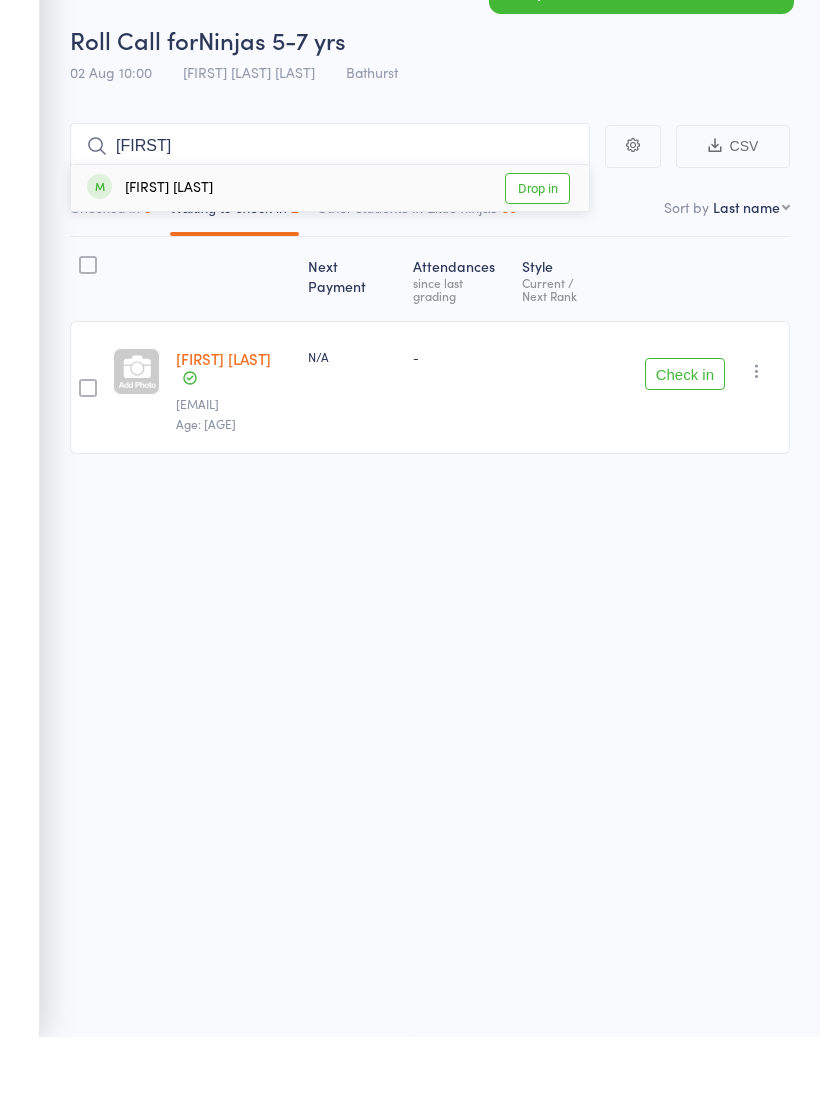 click on "Drop in" at bounding box center (537, 254) 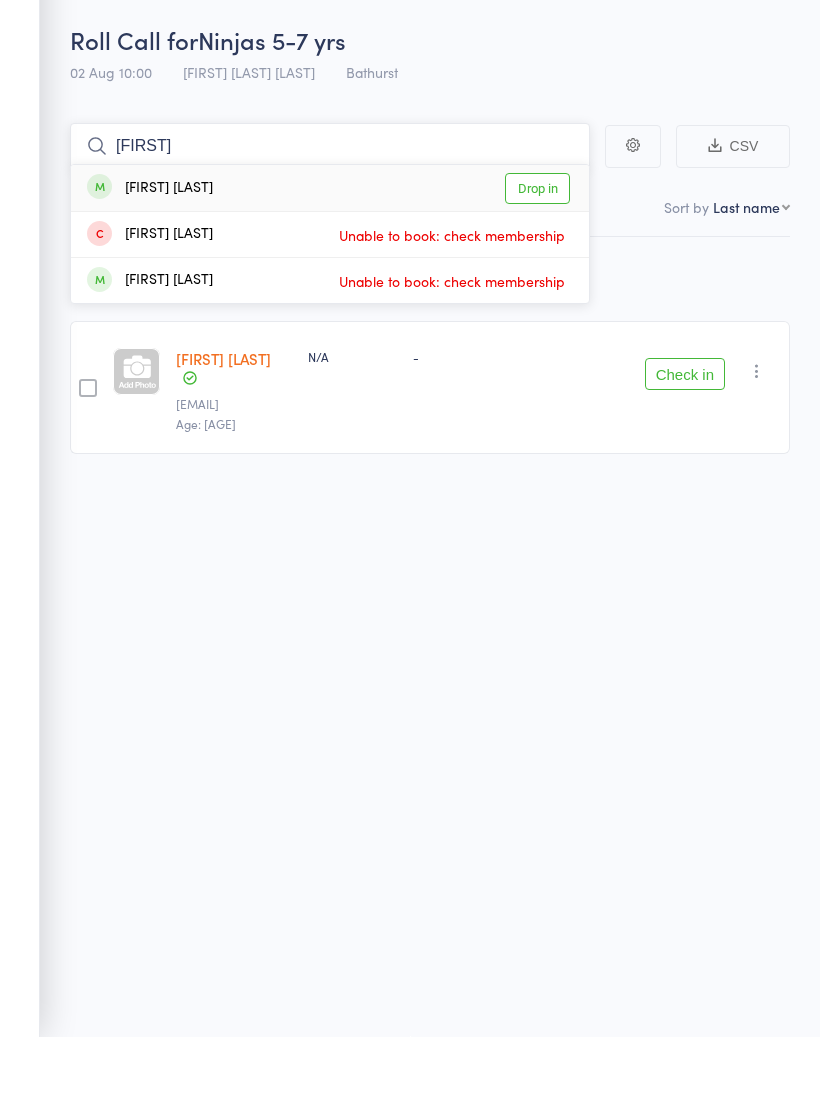 type on "[FIRST]" 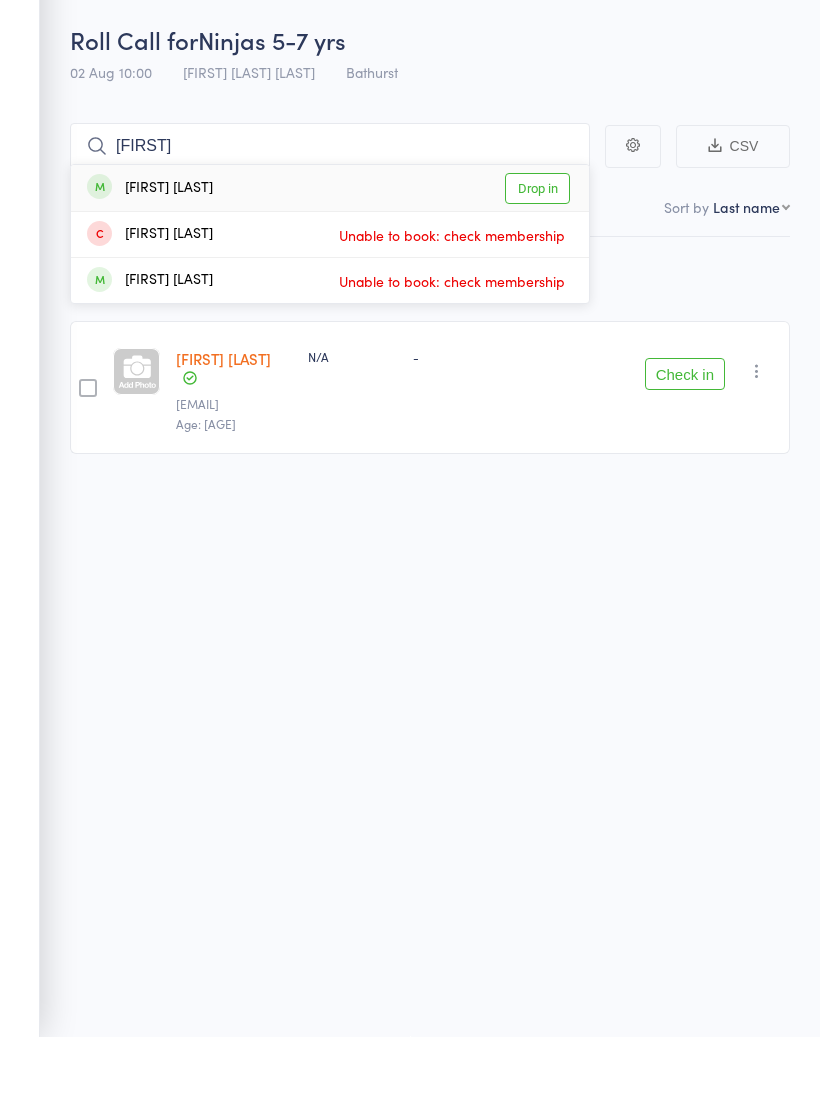click on "Drop in" at bounding box center [537, 254] 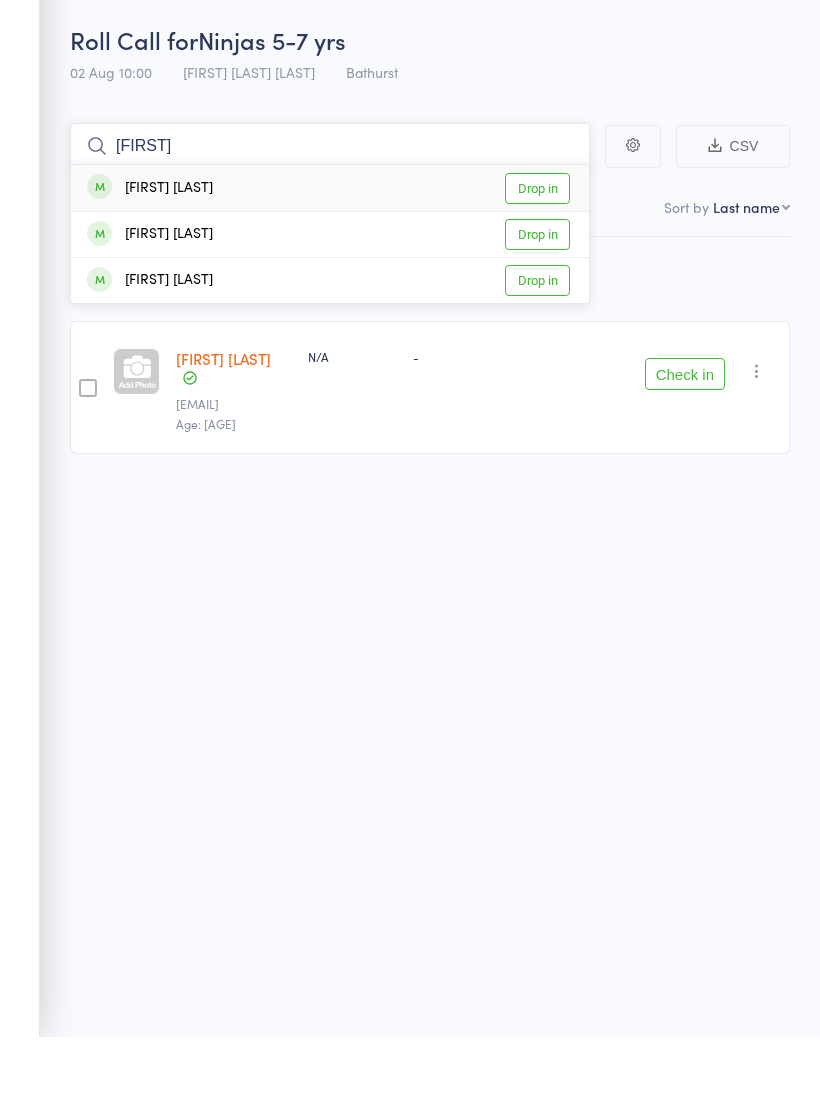 type on "[FIRST]" 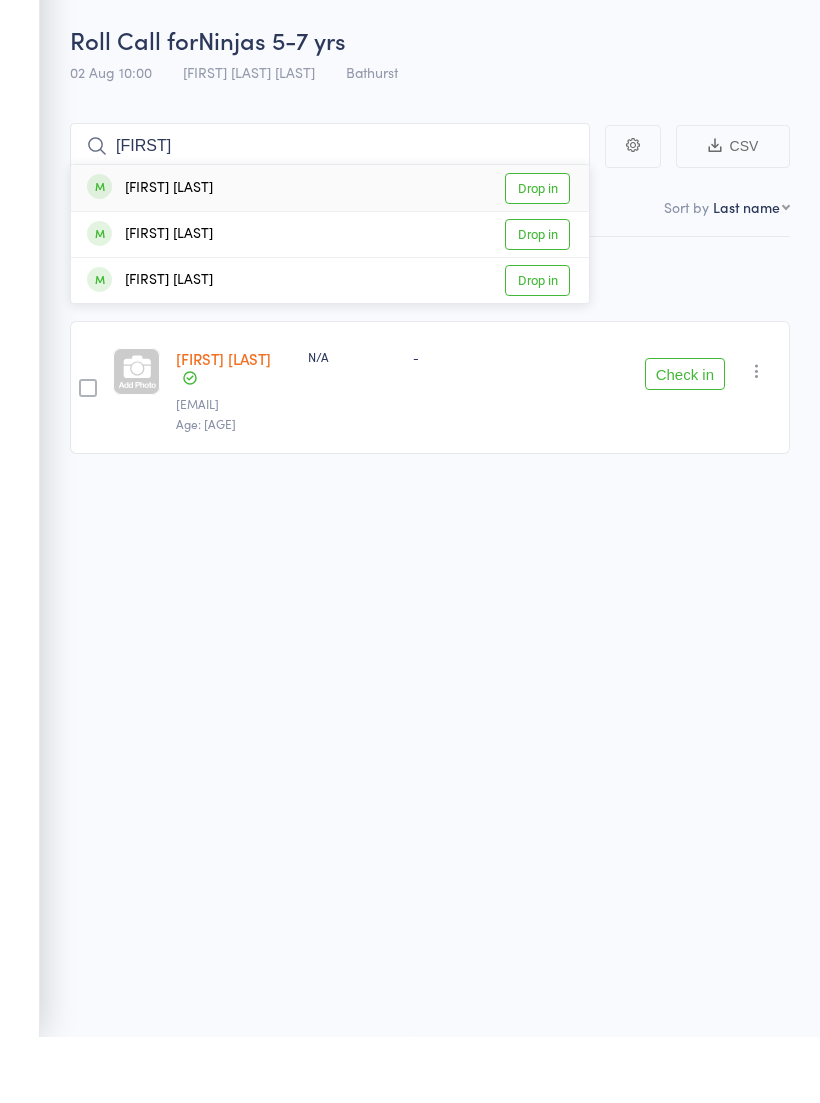 click on "Drop in" at bounding box center (537, 300) 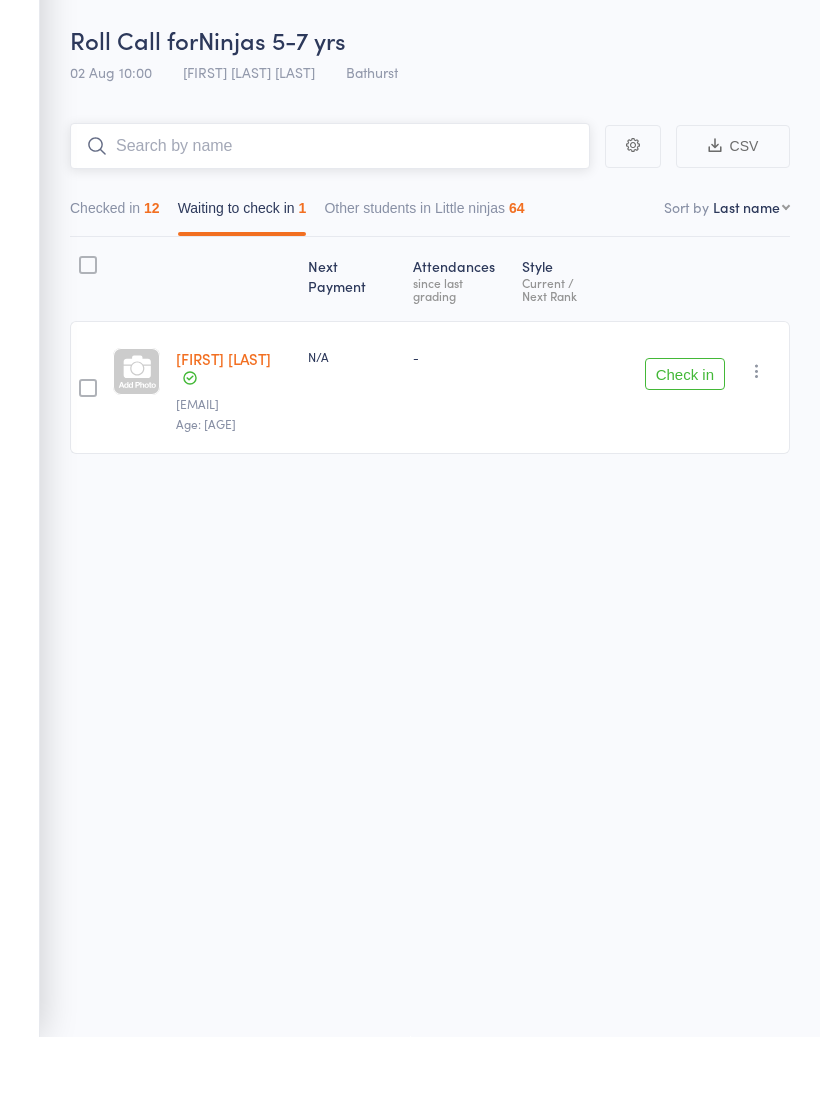 scroll, scrollTop: 0, scrollLeft: 0, axis: both 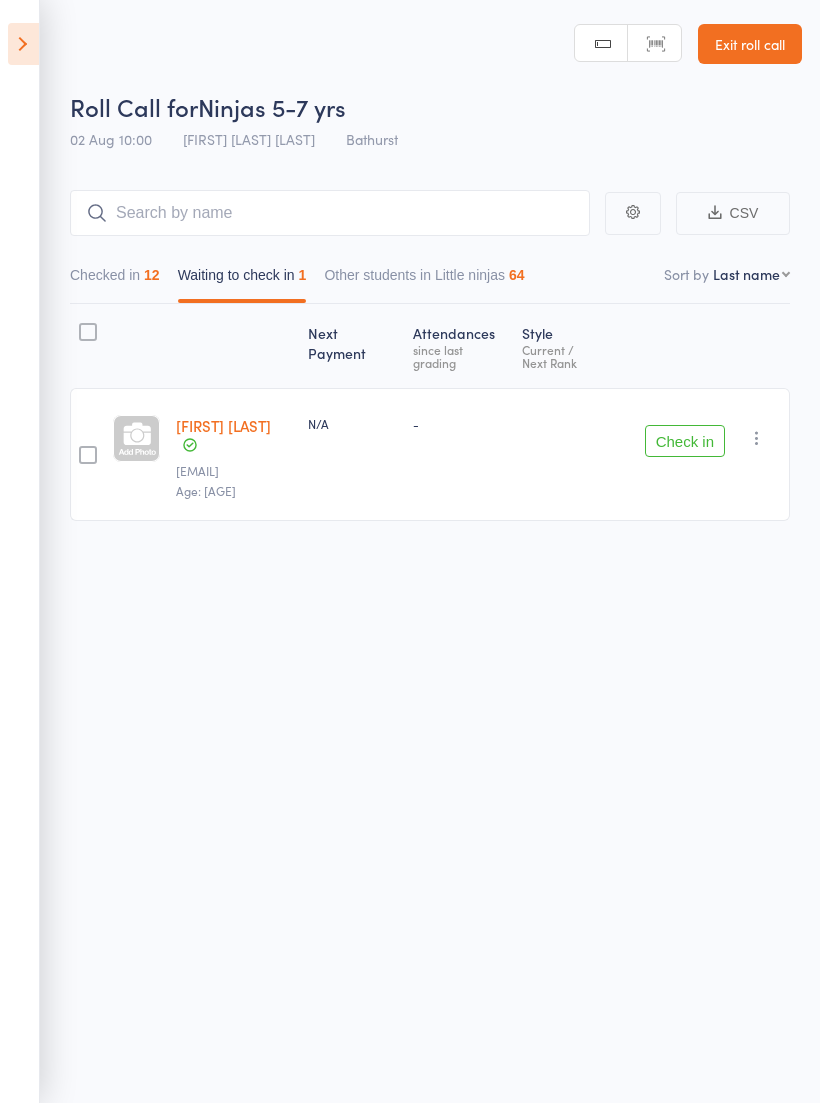 click at bounding box center [23, 44] 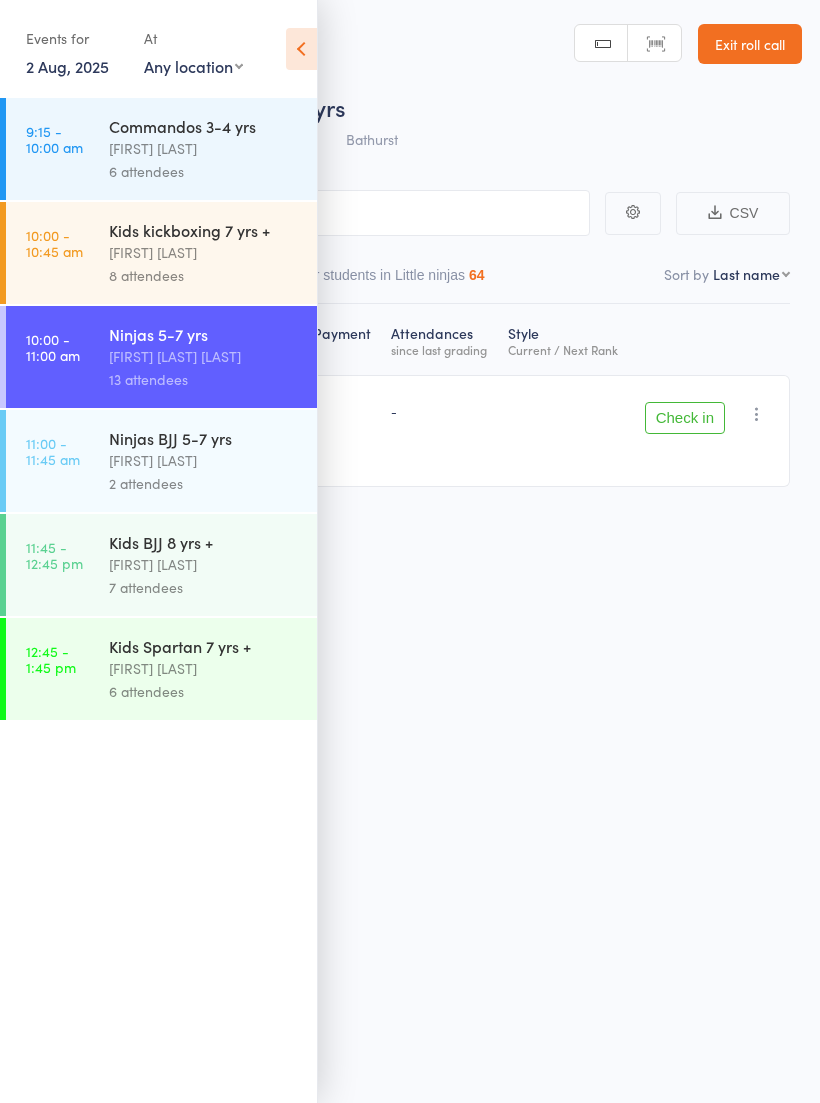 click on "[FIRST] [LAST]" at bounding box center (204, 252) 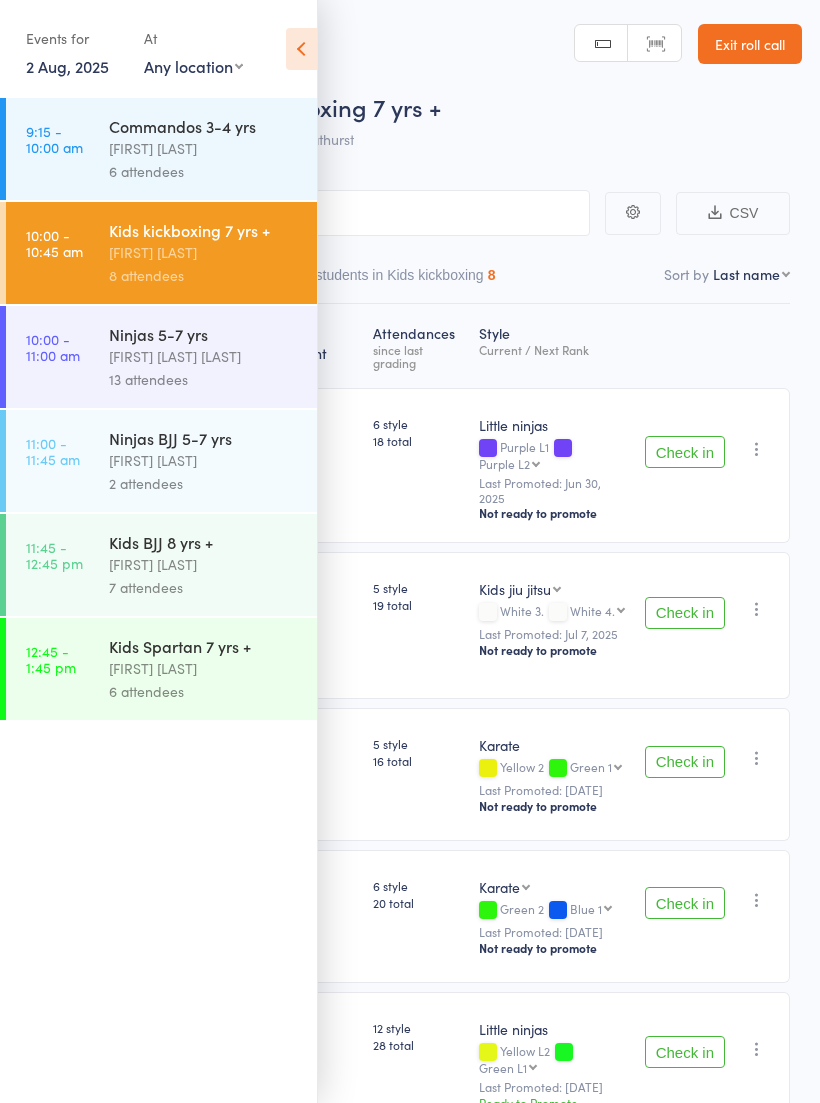click at bounding box center (301, 49) 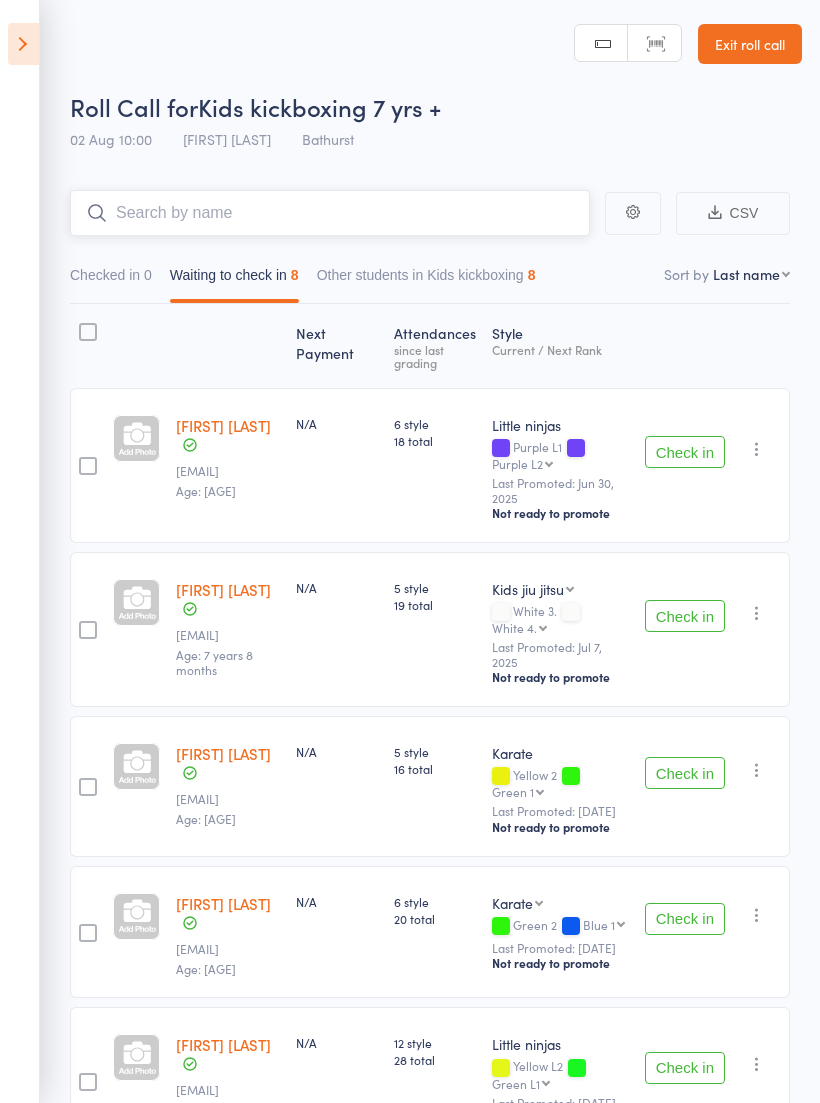 click at bounding box center (330, 213) 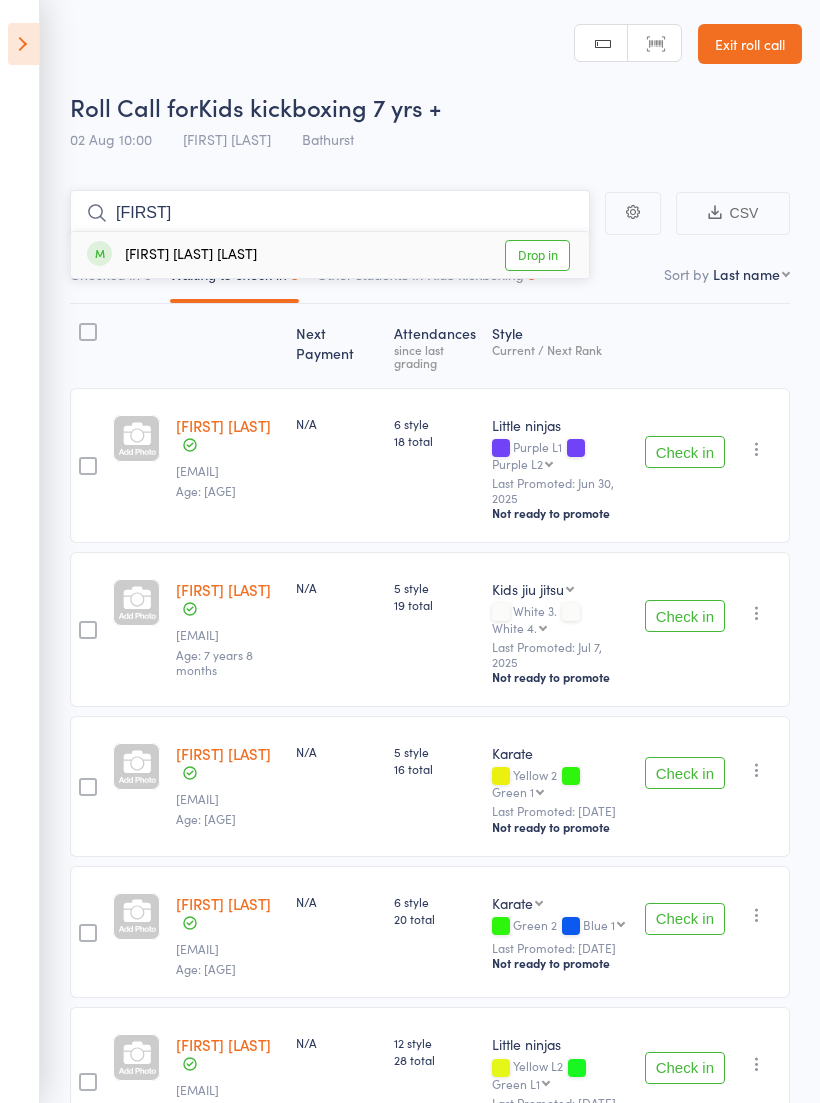type on "[FIRST]" 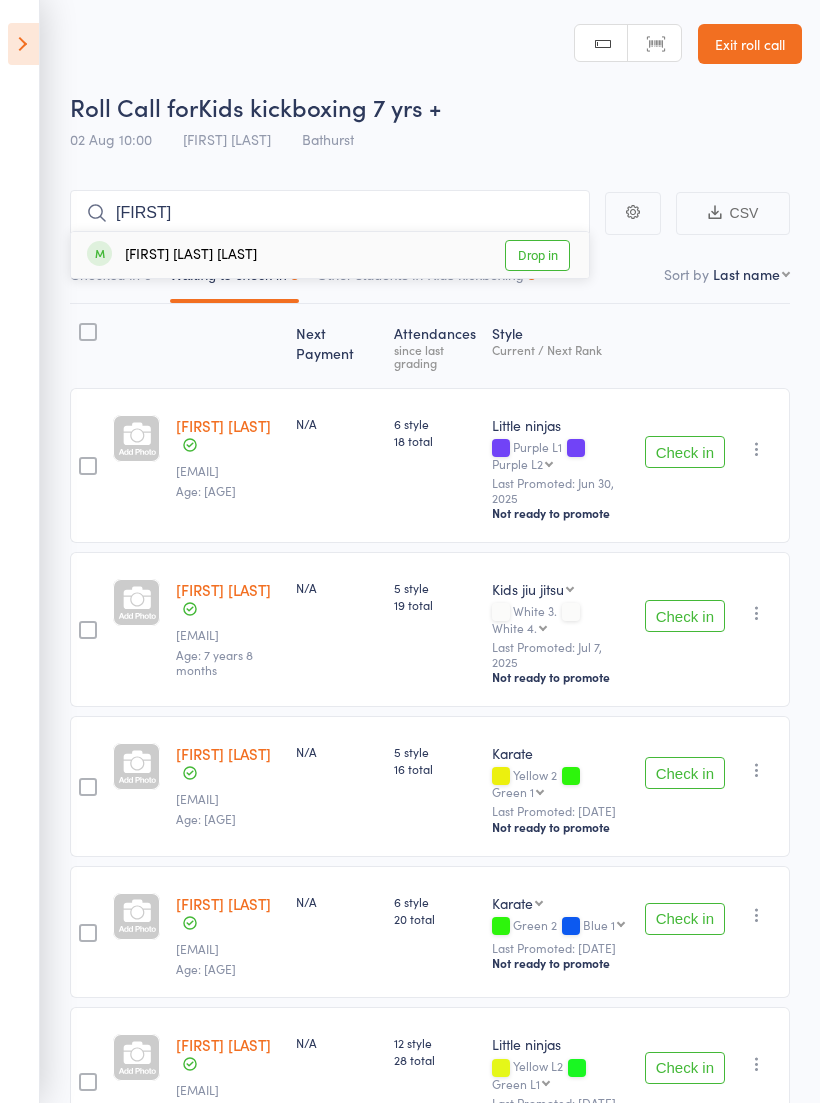 click on "Drop in" at bounding box center (537, 255) 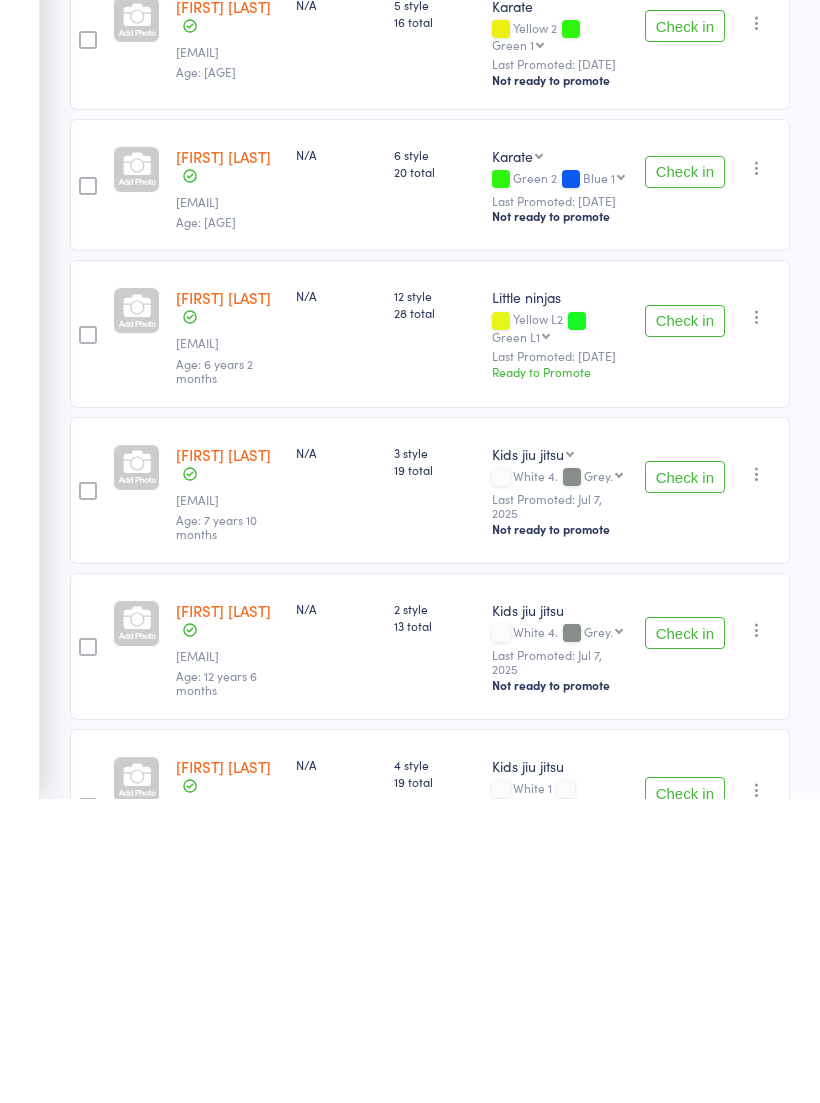 click on "Check in" at bounding box center (685, 938) 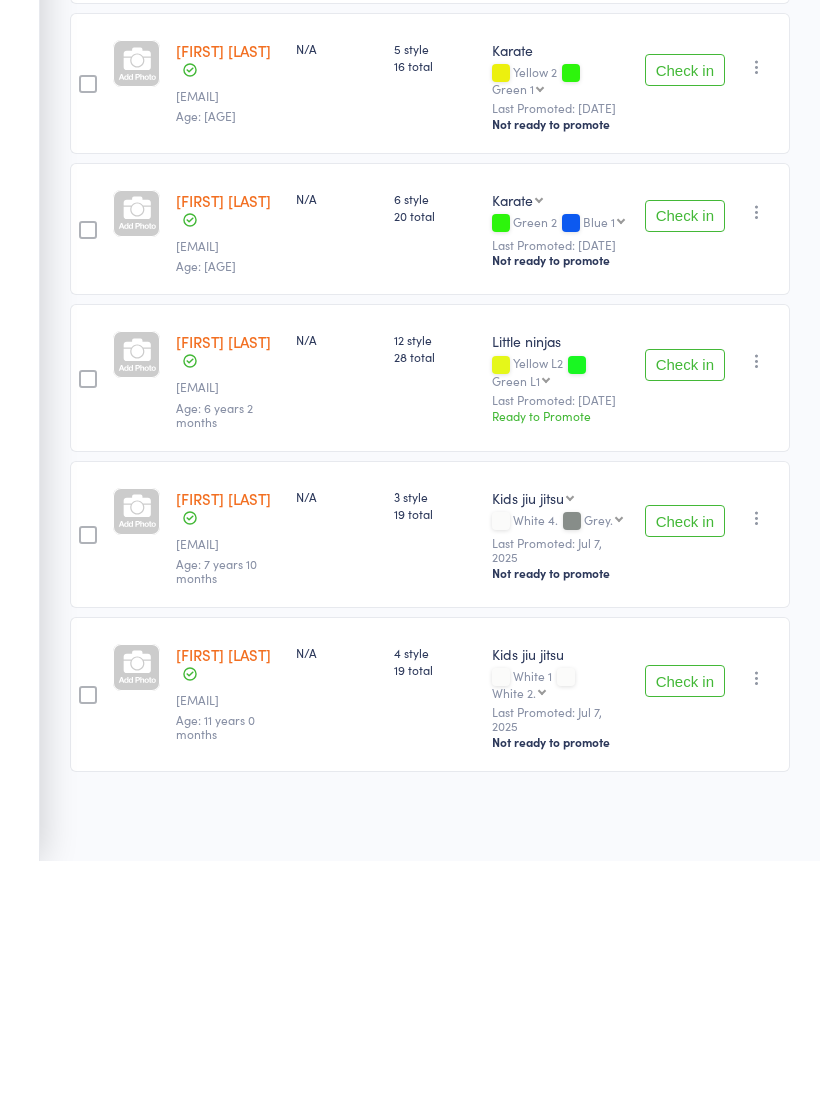 scroll, scrollTop: 504, scrollLeft: 0, axis: vertical 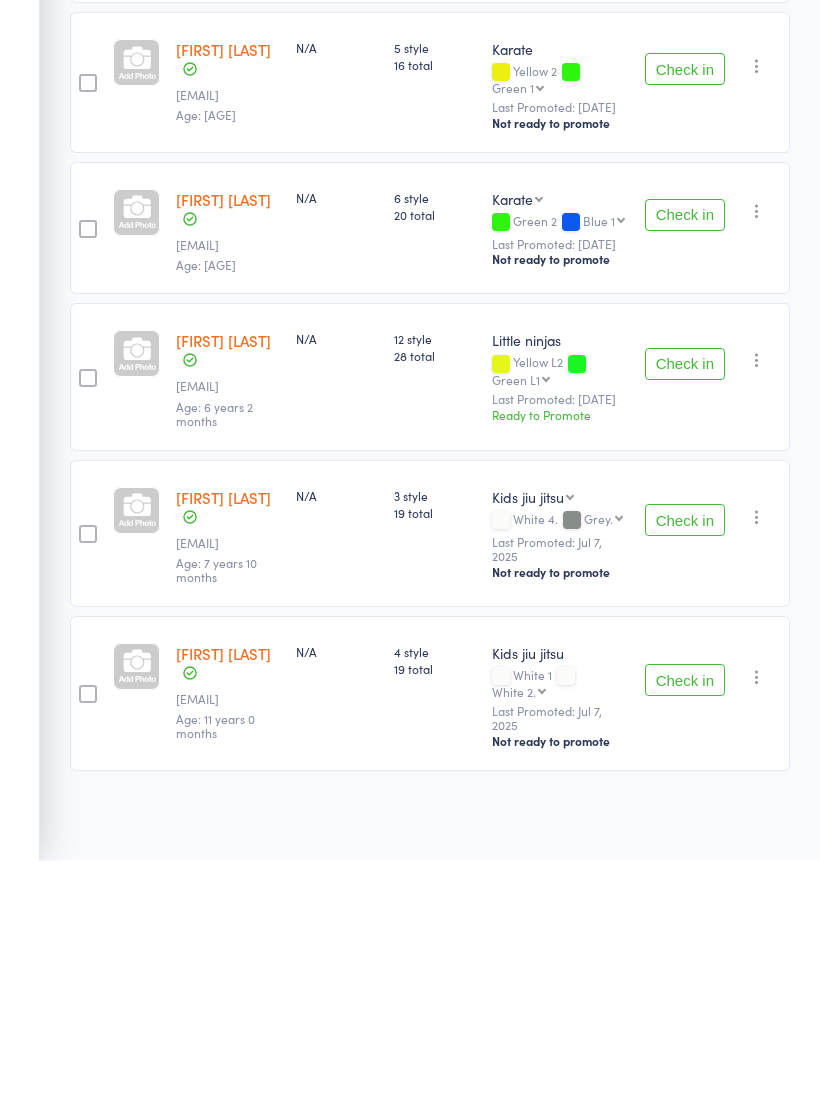 click on "Check in" at bounding box center (685, 458) 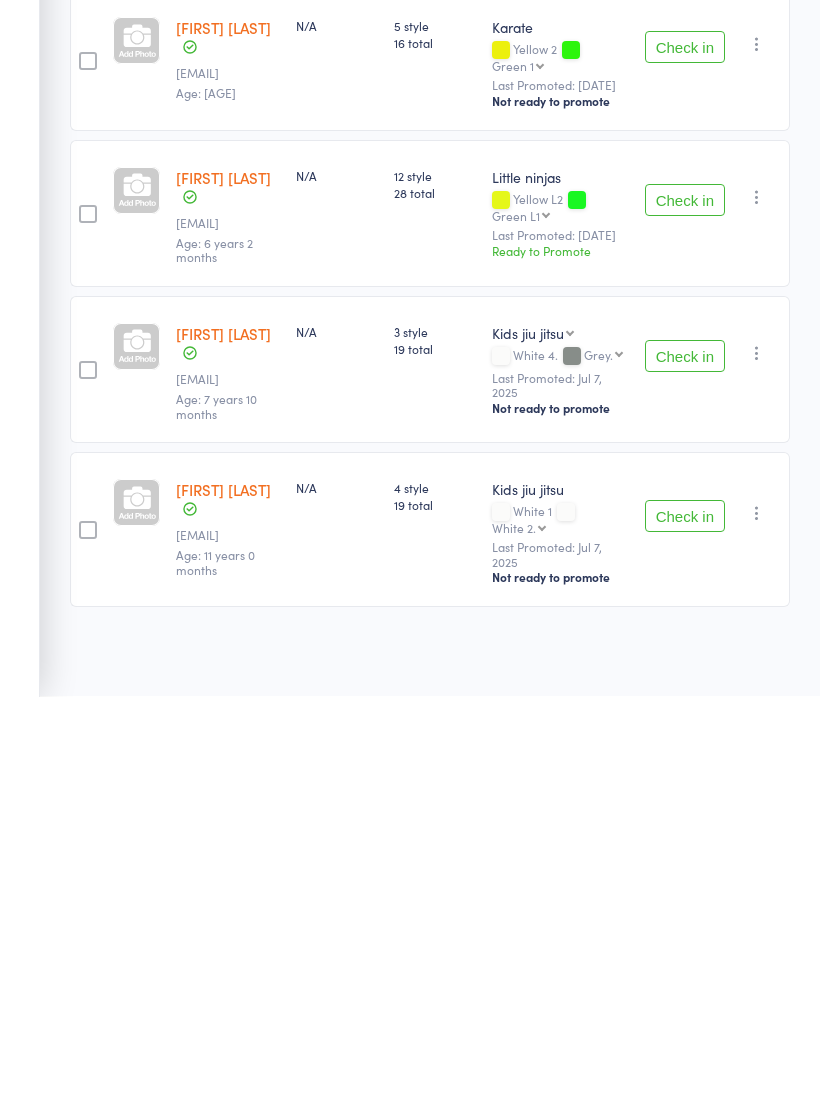 click on "Check in" at bounding box center (685, 607) 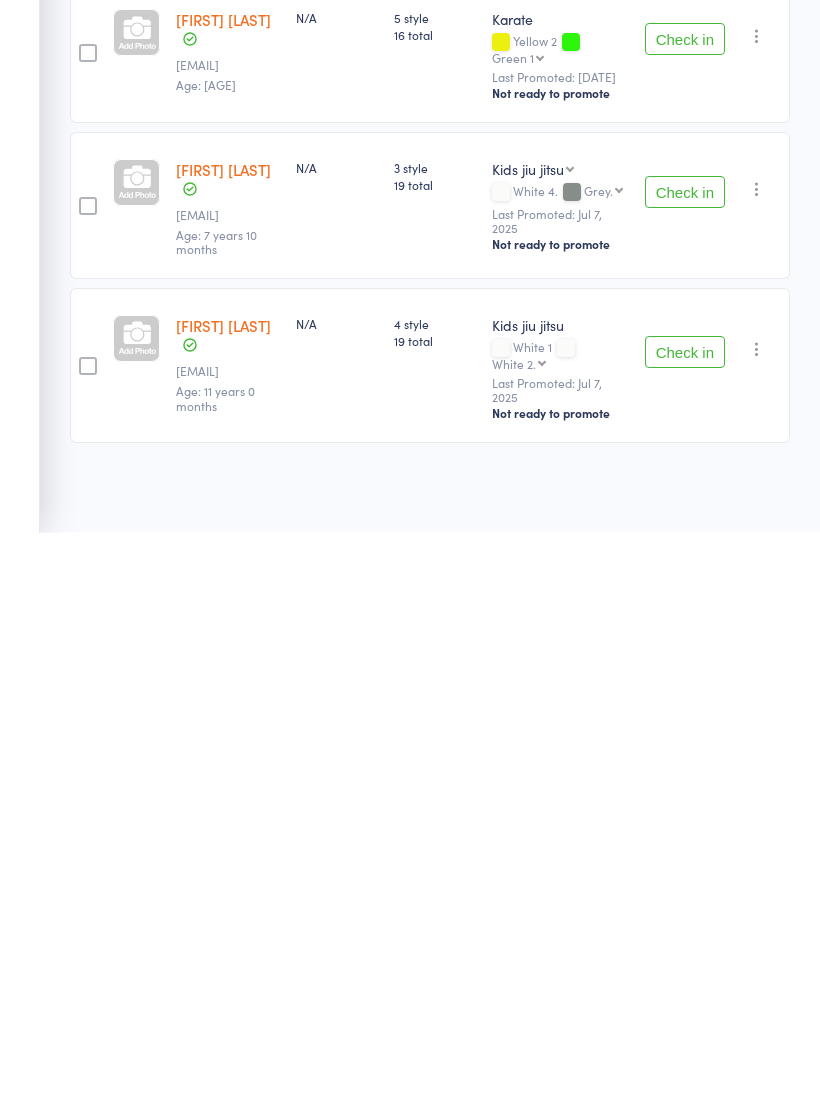 click on "Check in" at bounding box center (685, 763) 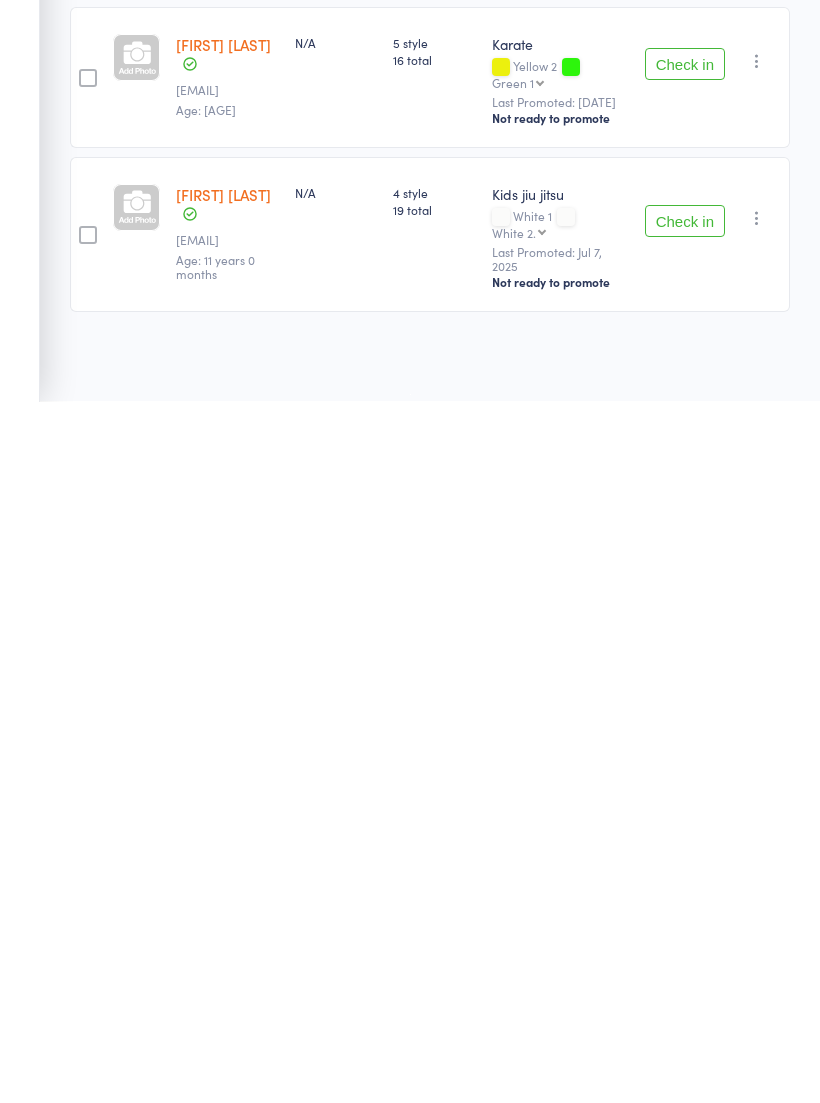 scroll, scrollTop: 46, scrollLeft: 0, axis: vertical 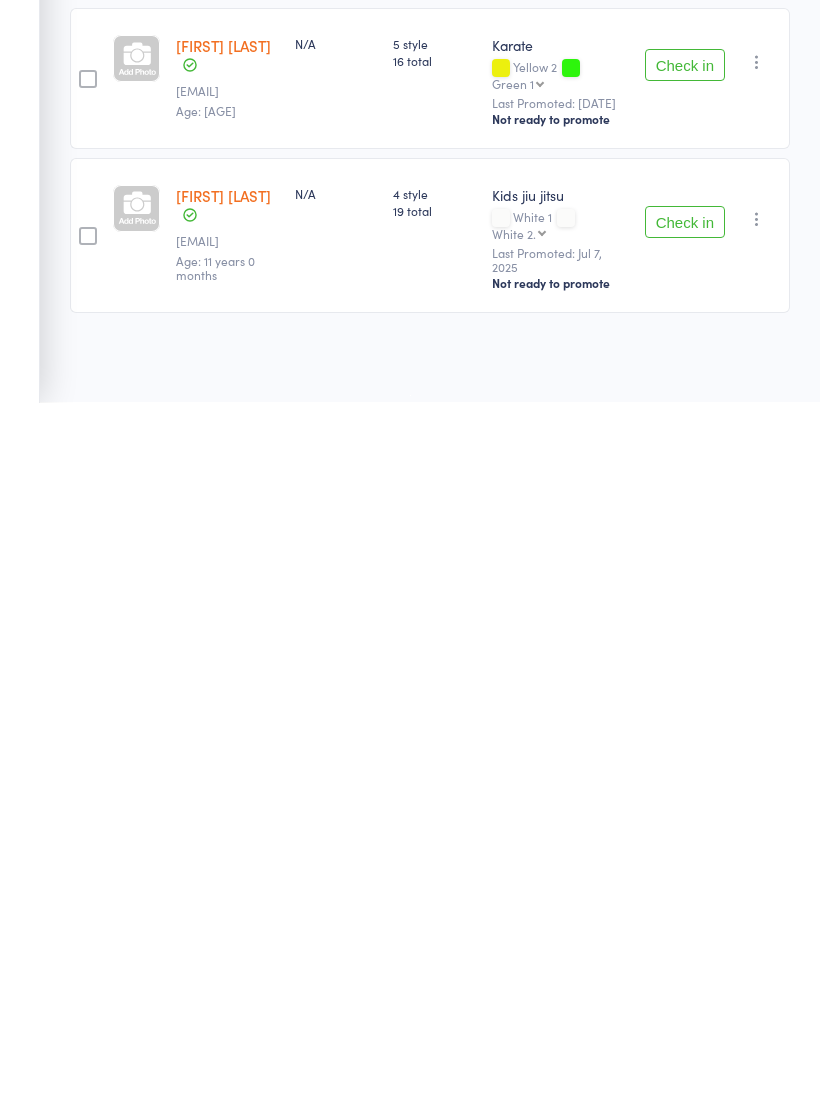 click at bounding box center (330, 206) 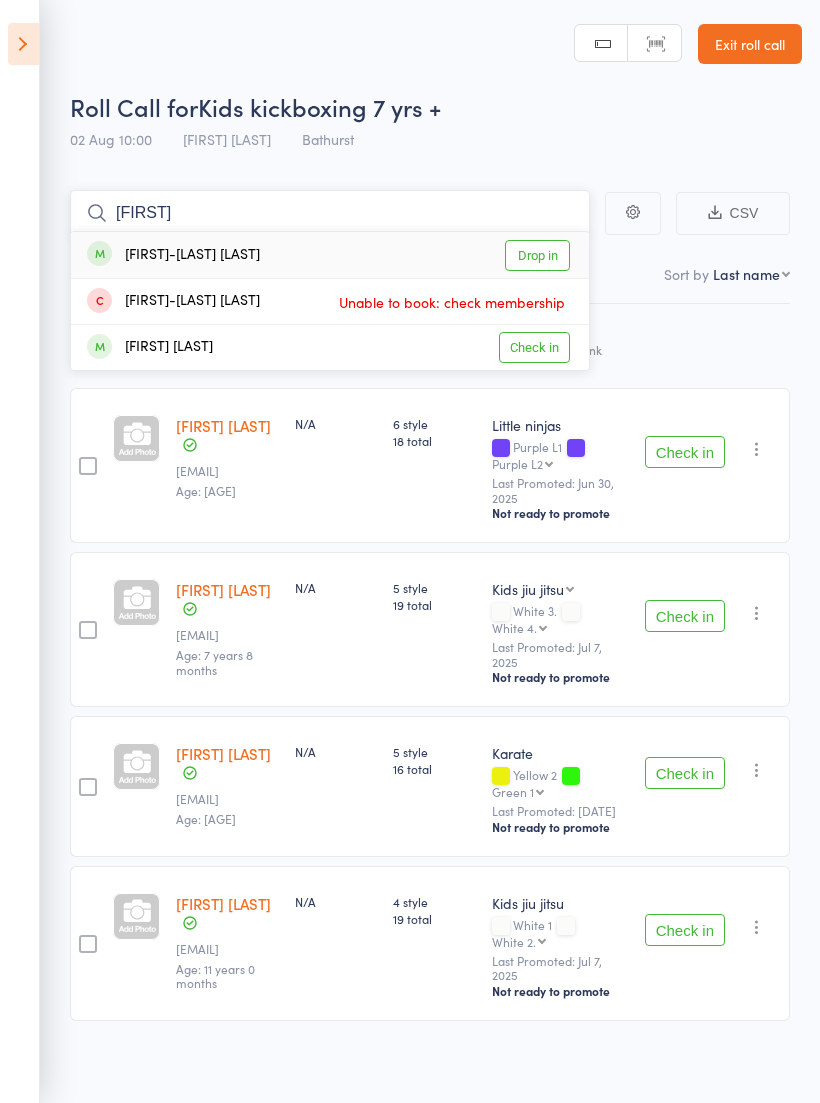 type on "[FIRST]" 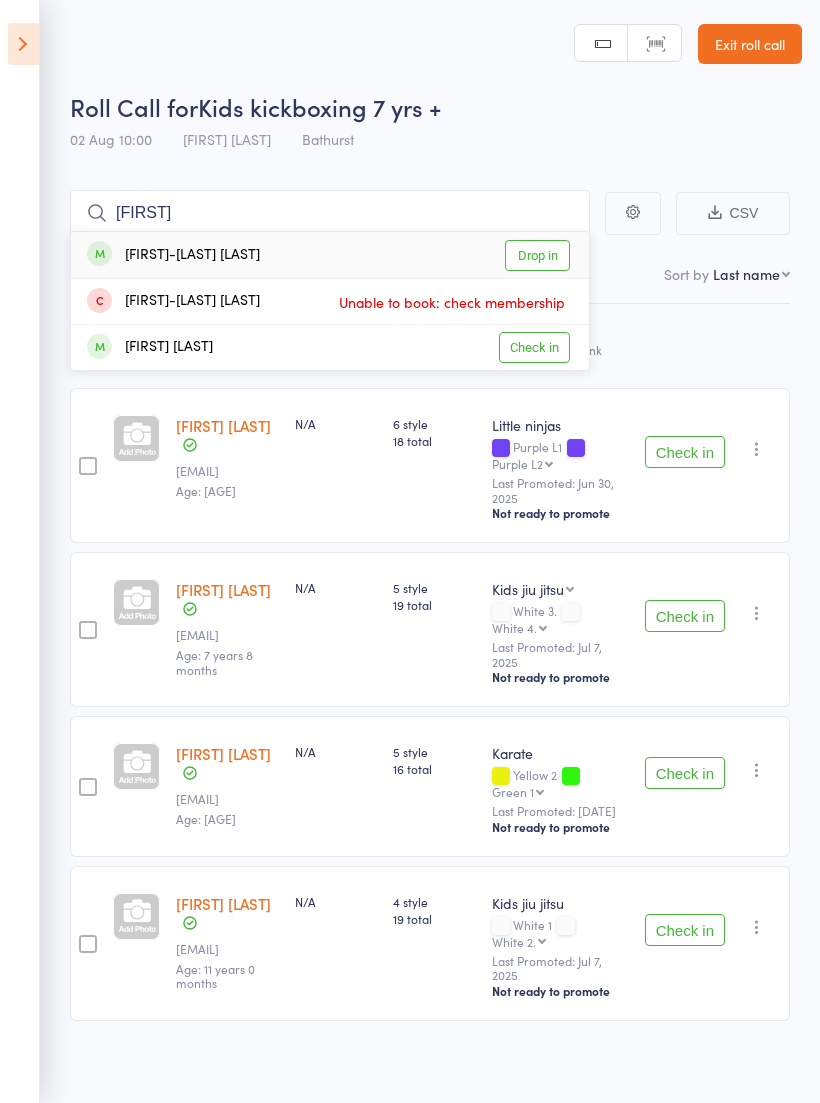 click on "Drop in" at bounding box center [537, 255] 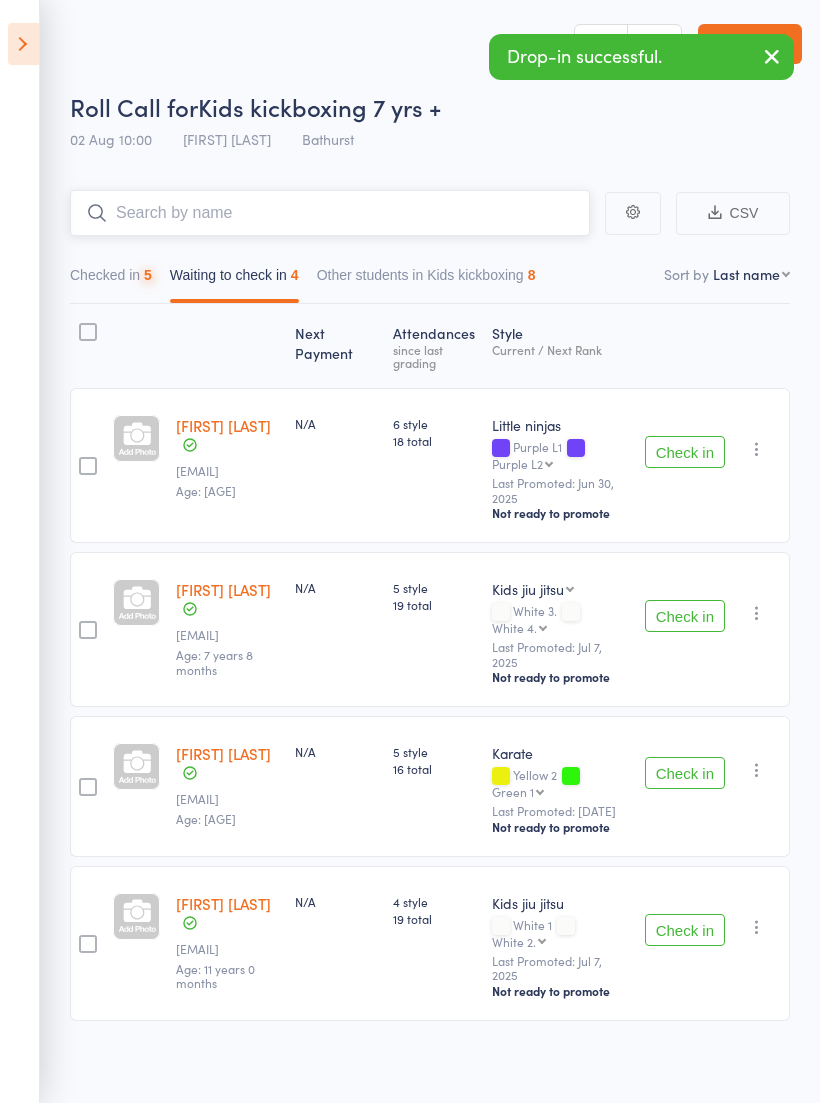 click on "Checked in  5" at bounding box center [111, 280] 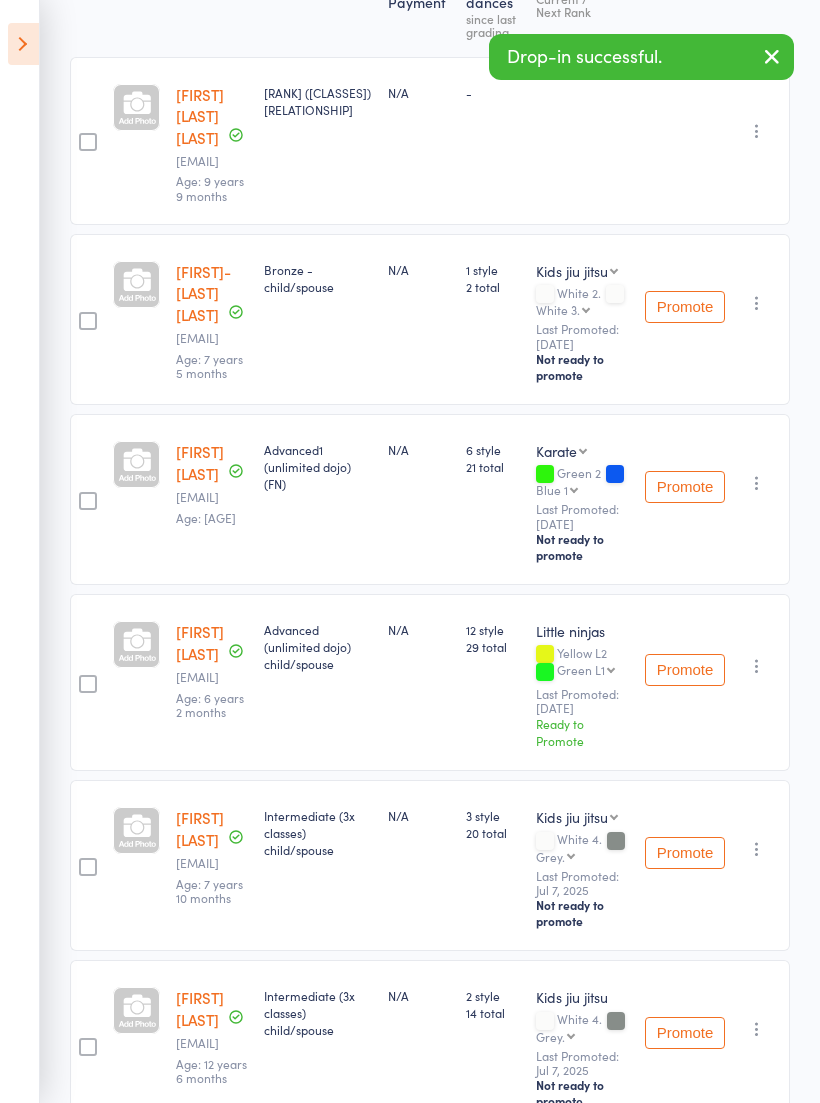scroll, scrollTop: 301, scrollLeft: 0, axis: vertical 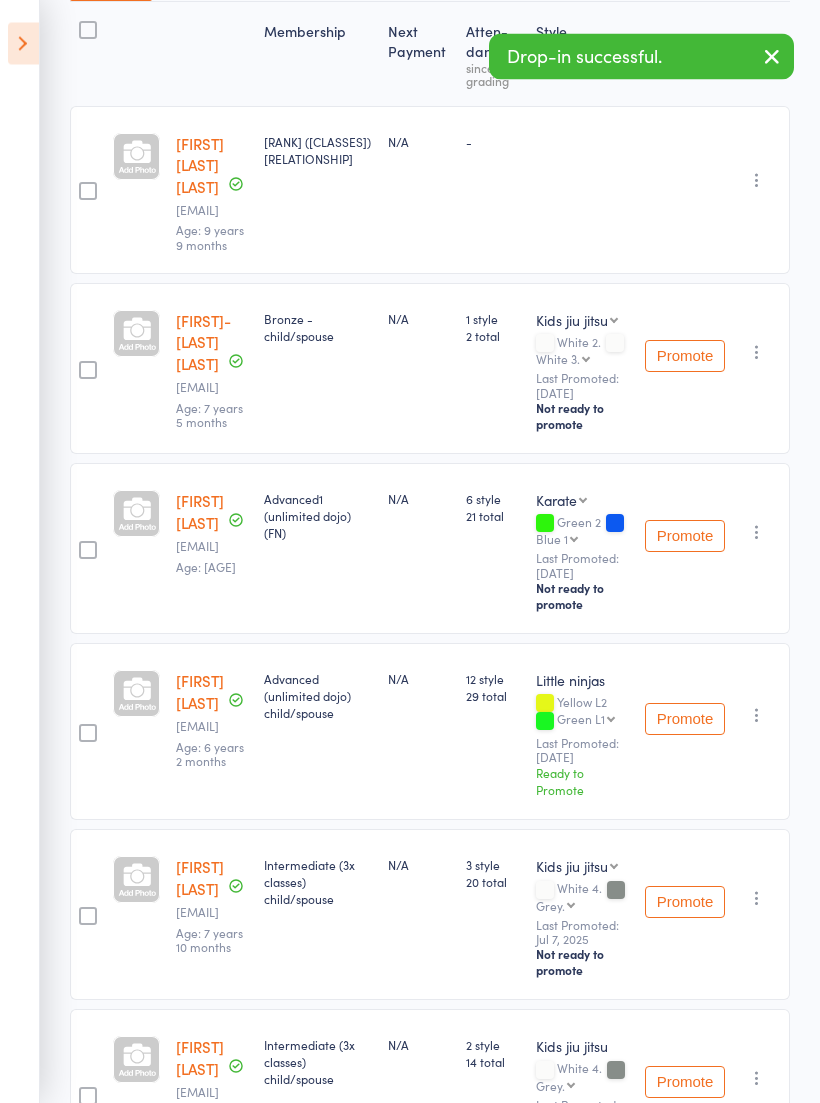 click at bounding box center [757, 353] 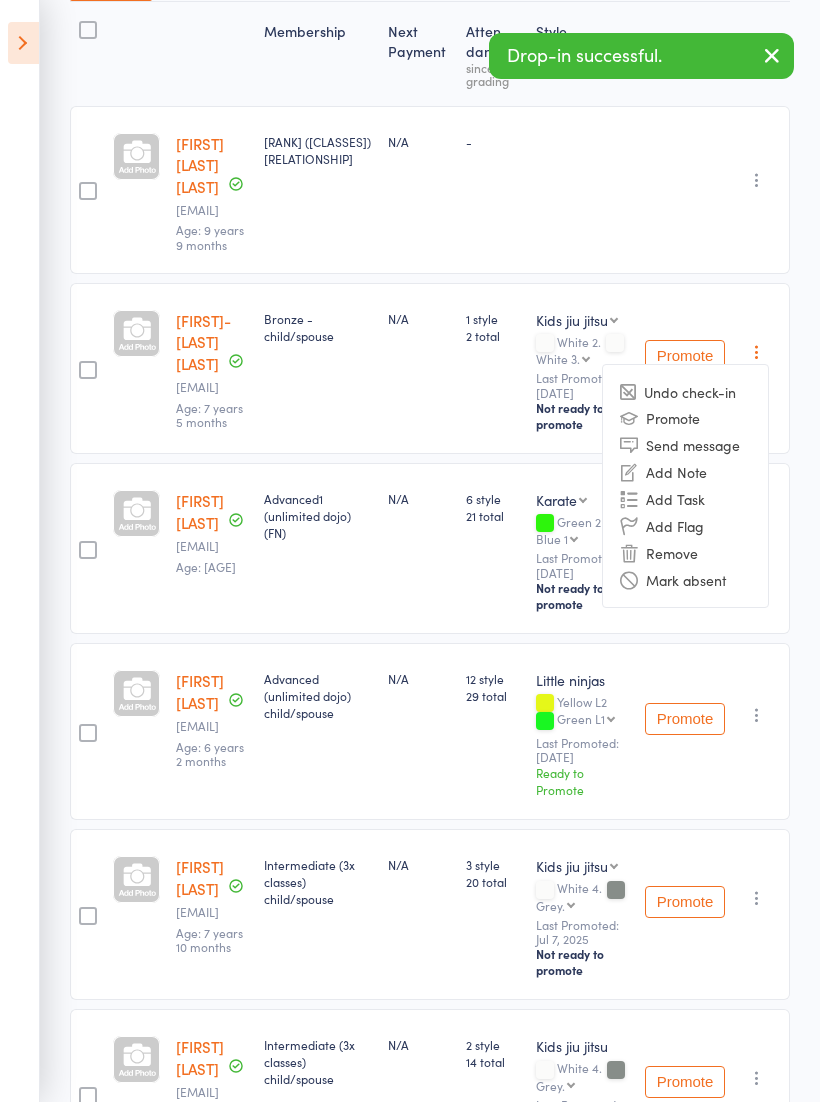 scroll, scrollTop: 302, scrollLeft: 0, axis: vertical 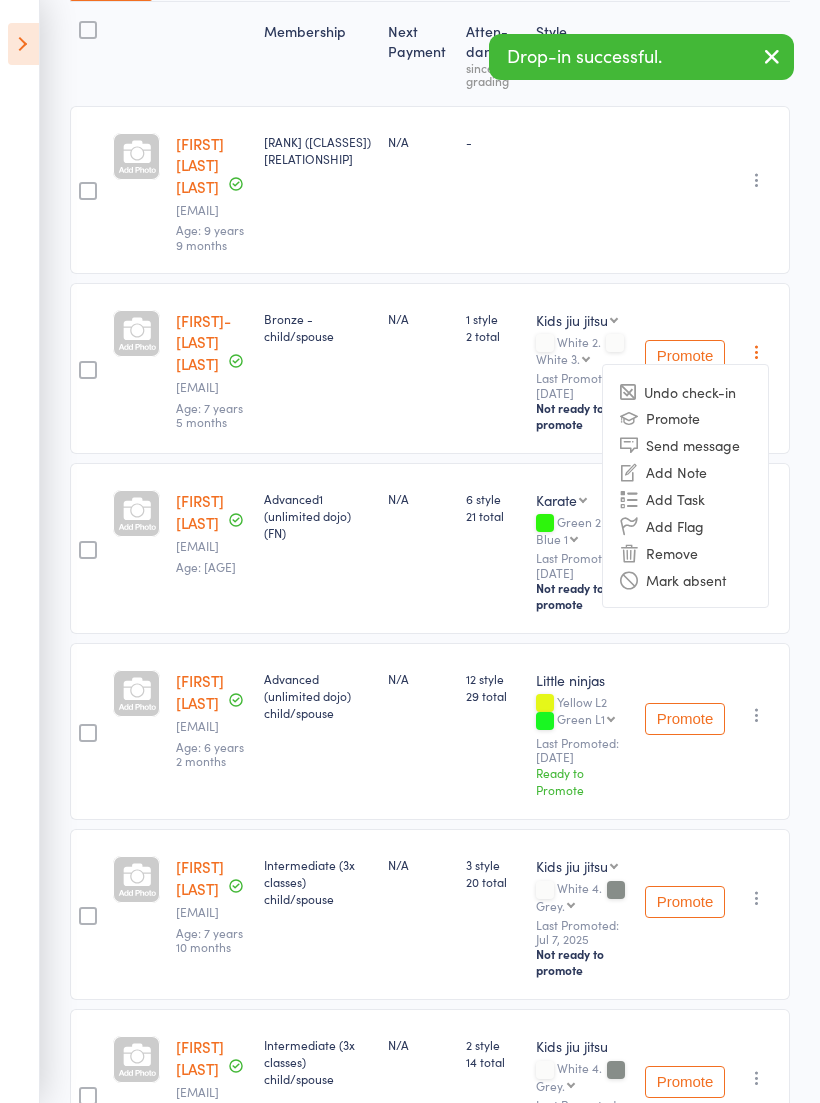 click on "Remove" at bounding box center (685, 552) 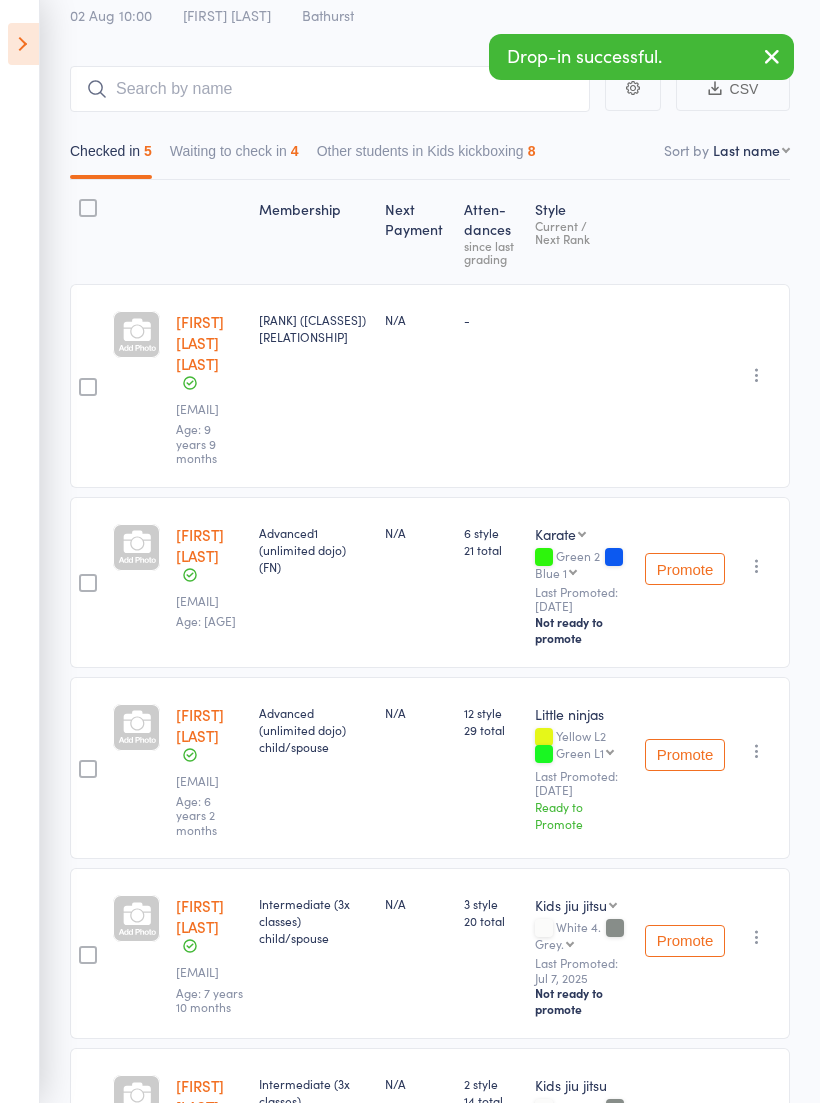scroll, scrollTop: 0, scrollLeft: 0, axis: both 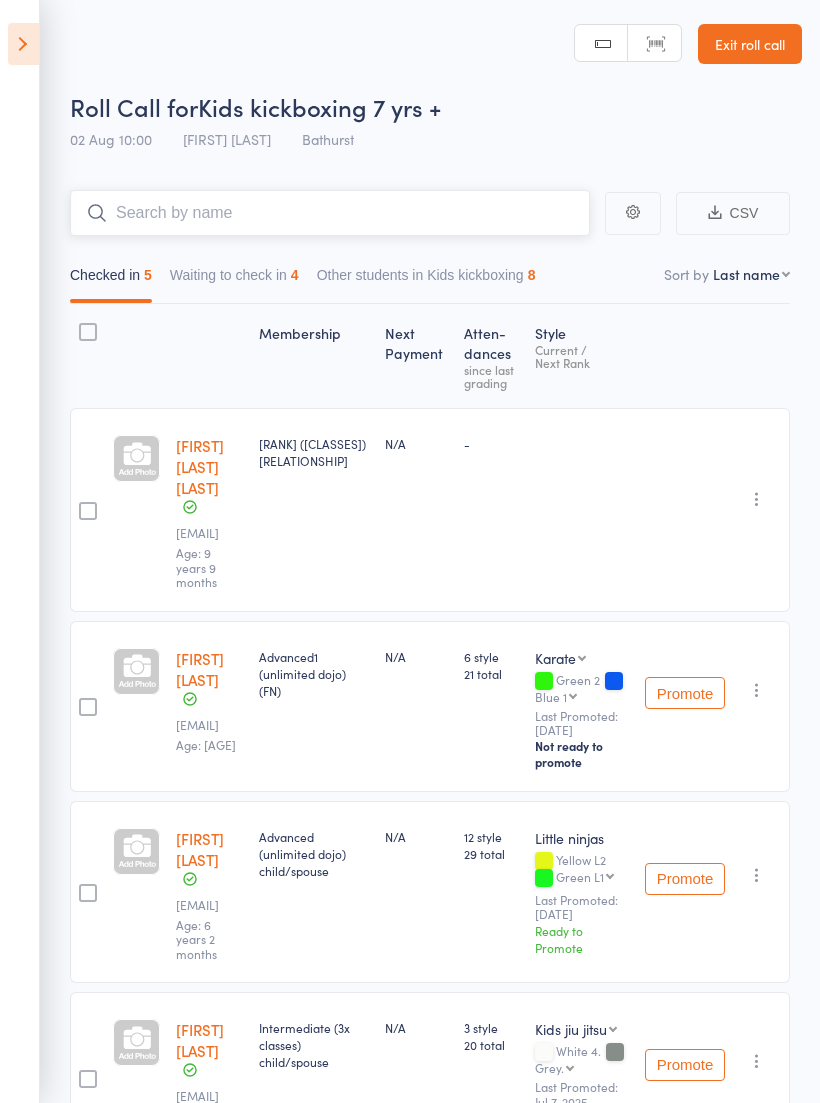 click at bounding box center [330, 213] 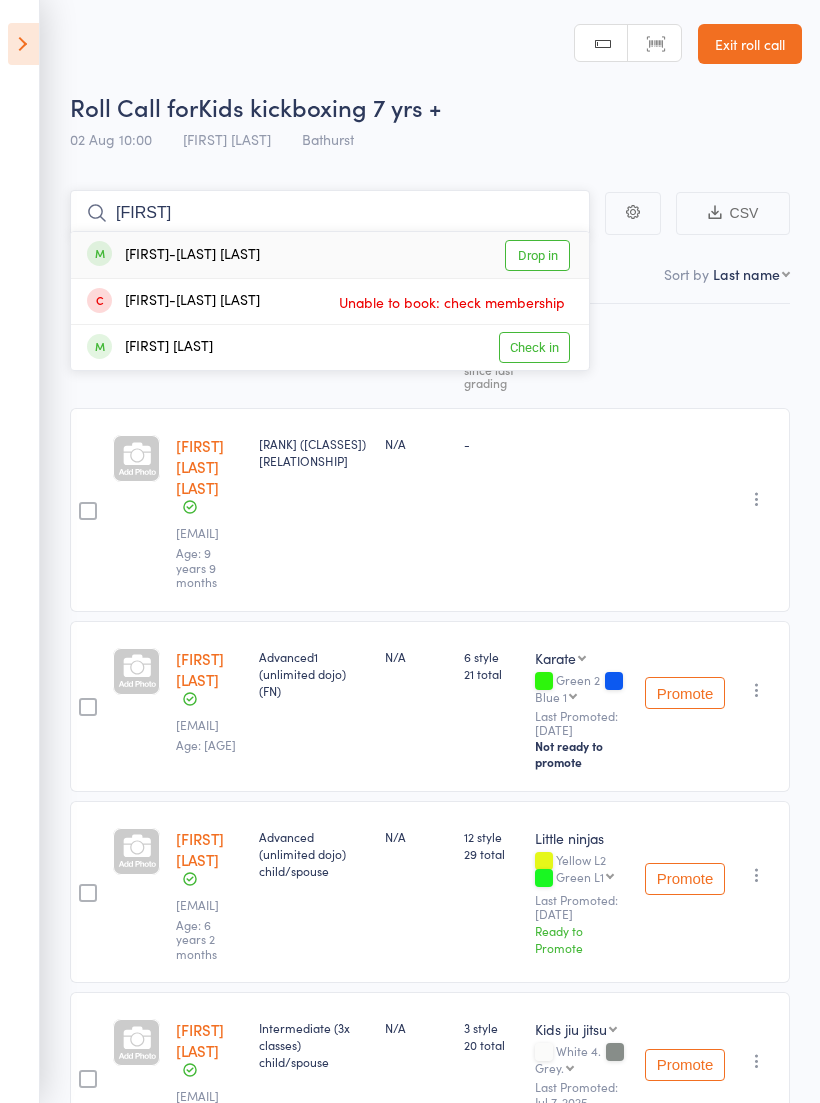 type on "[FIRST]" 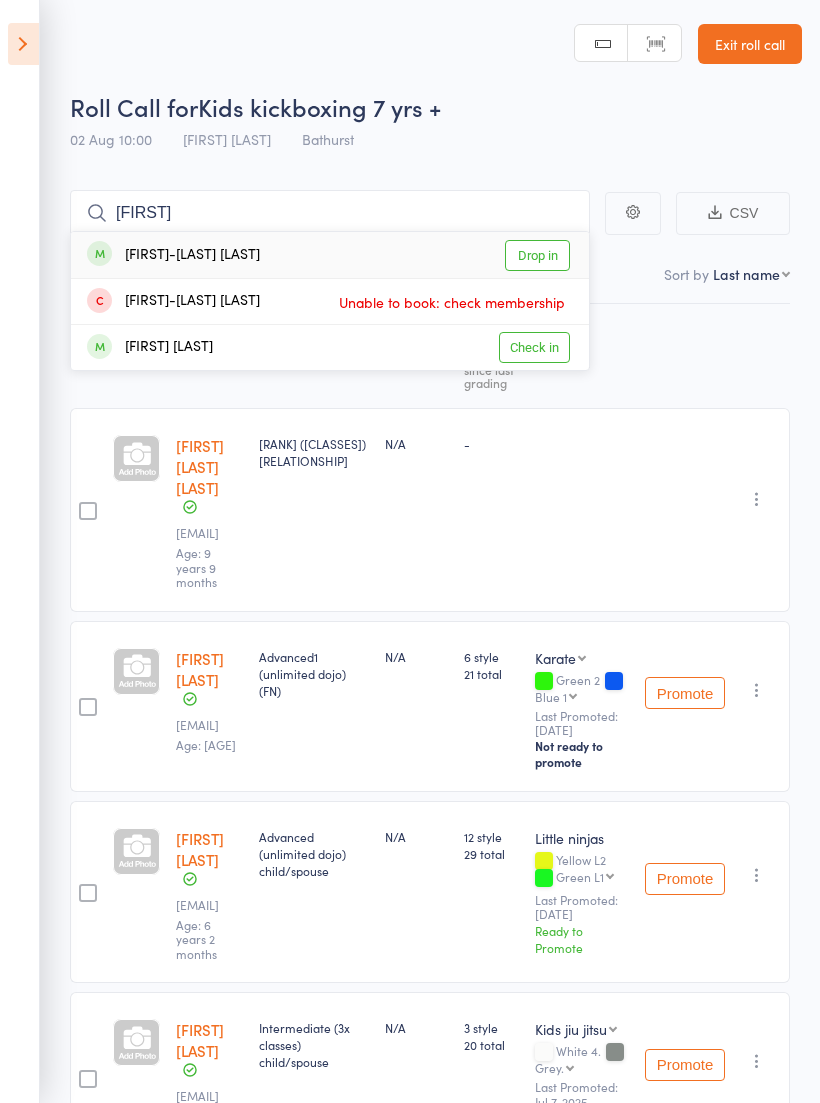 click on "Check in" at bounding box center (534, 347) 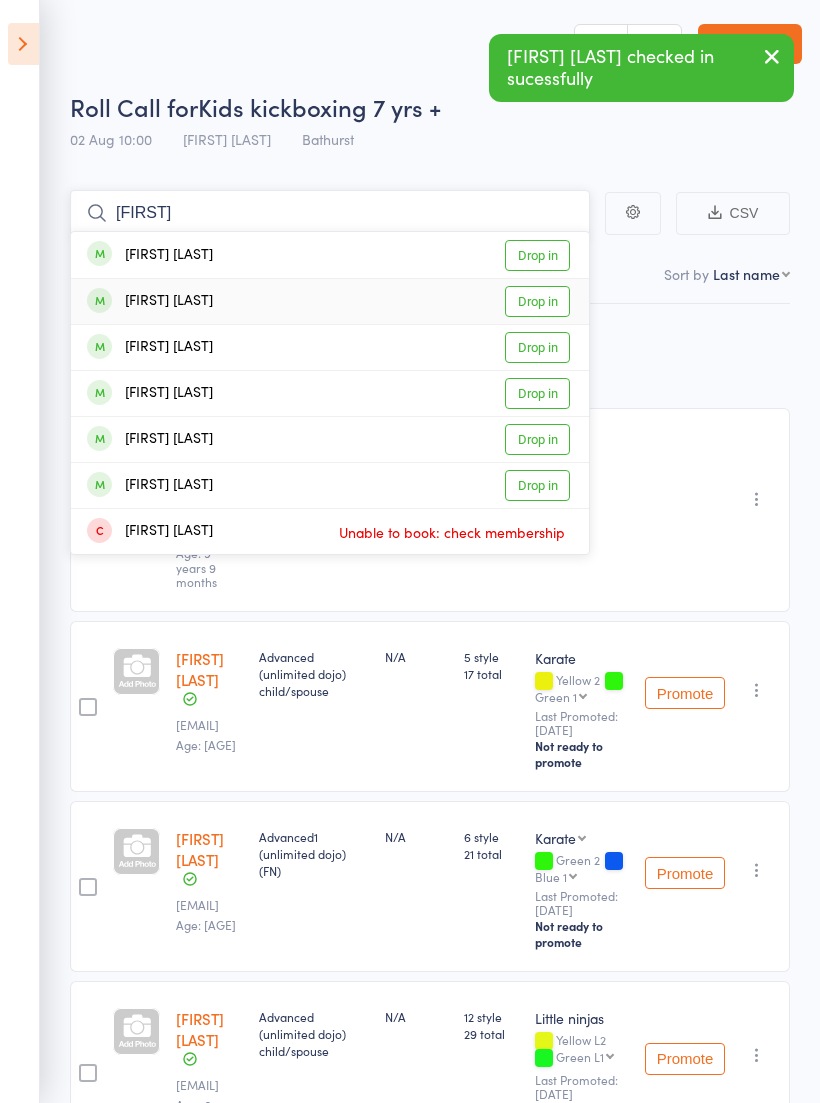 type on "[FIRST]" 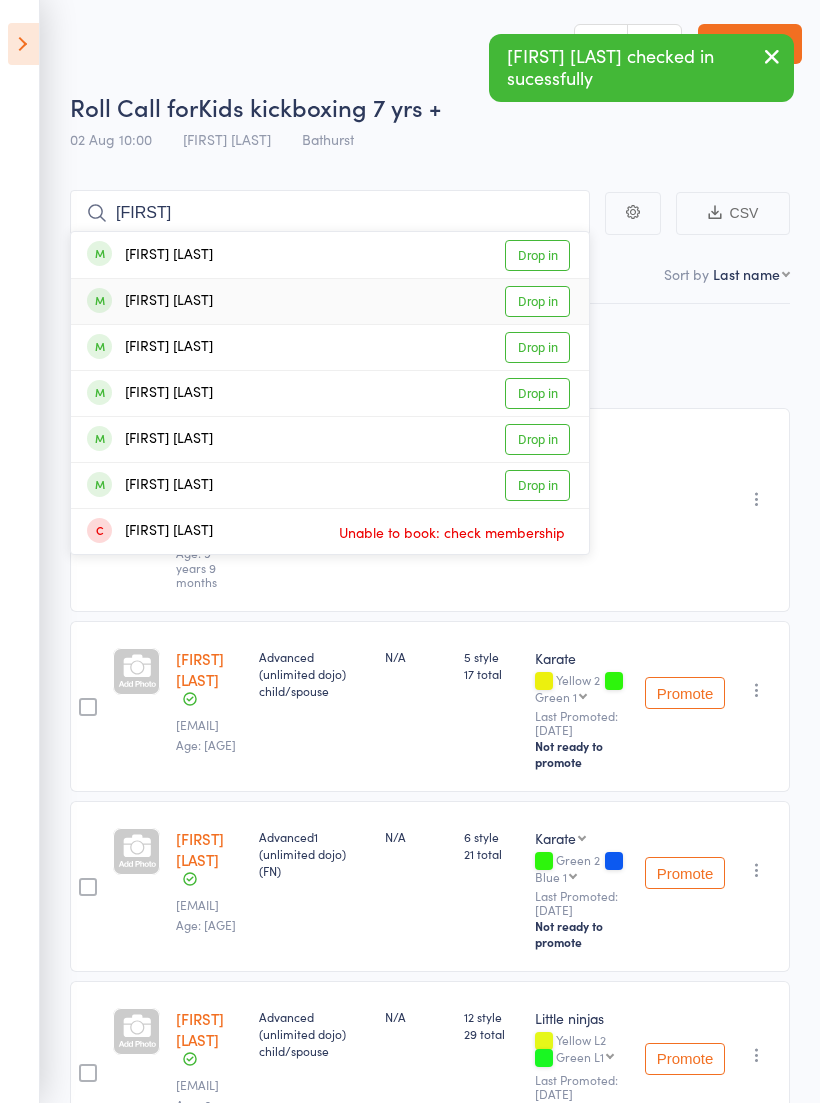 click on "Drop in" at bounding box center [537, 301] 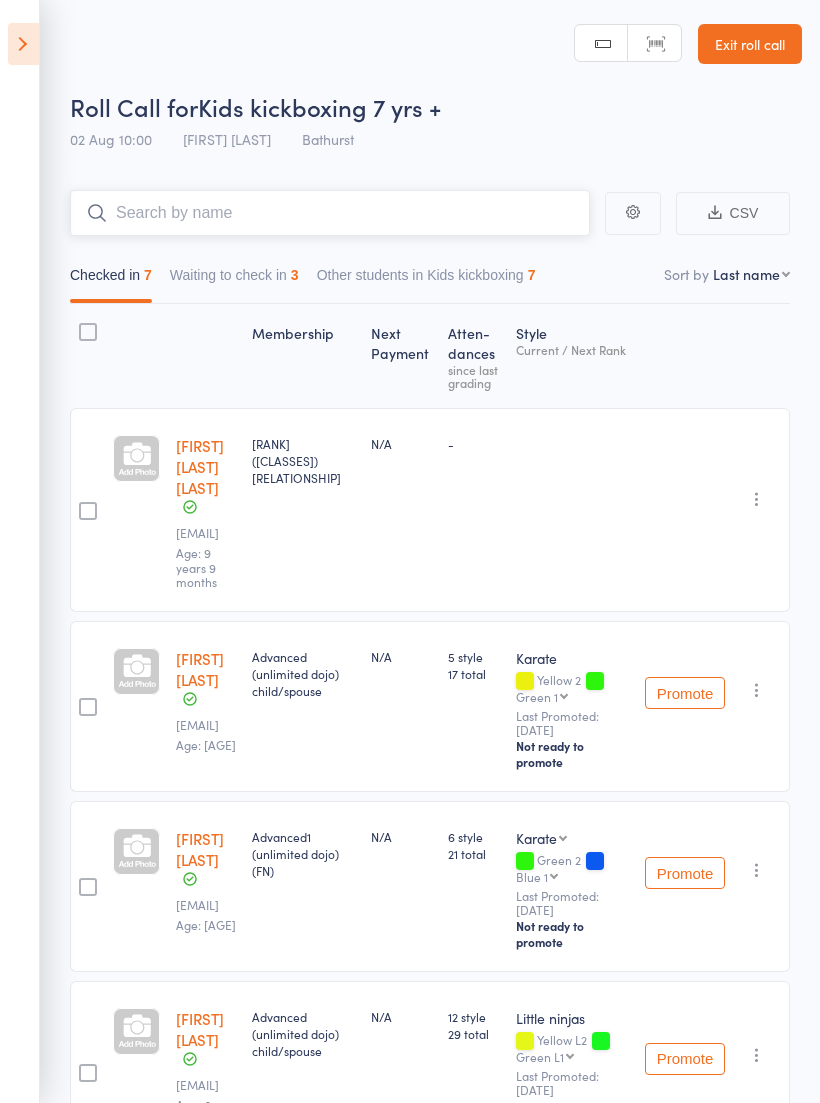 click on "Waiting to check in  3" at bounding box center (234, 280) 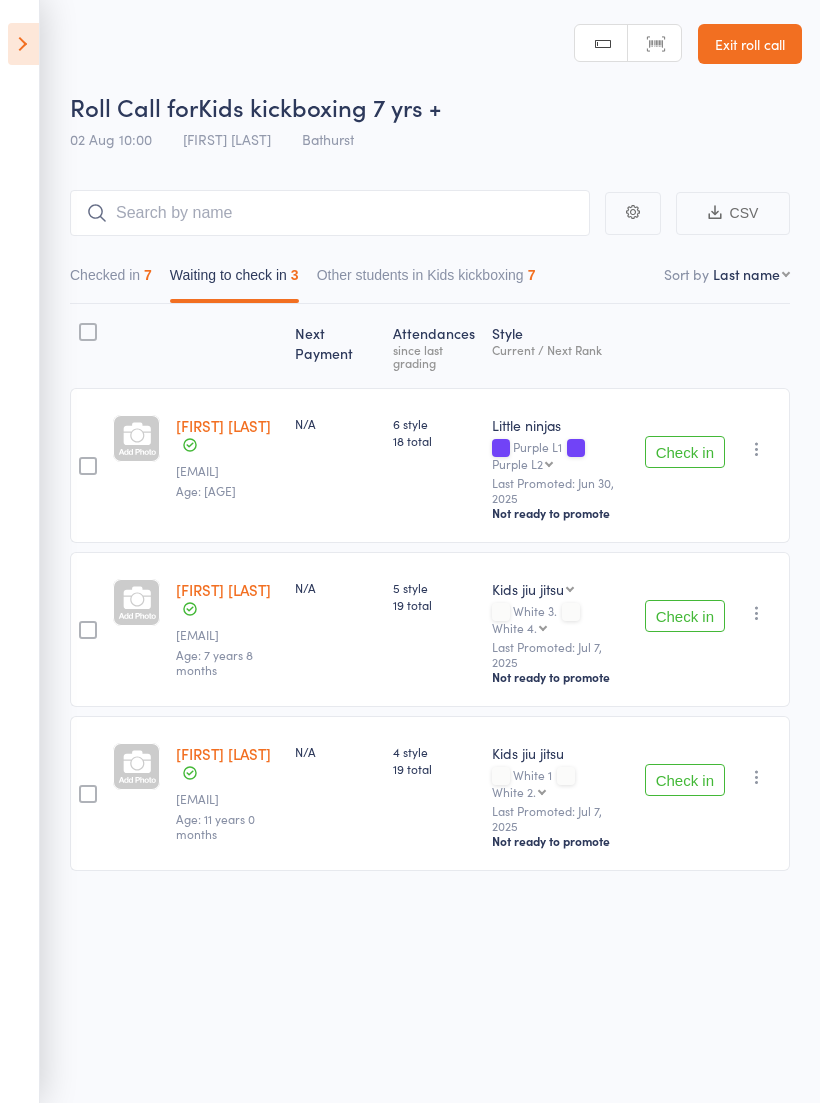 click on "Check in" at bounding box center (685, 452) 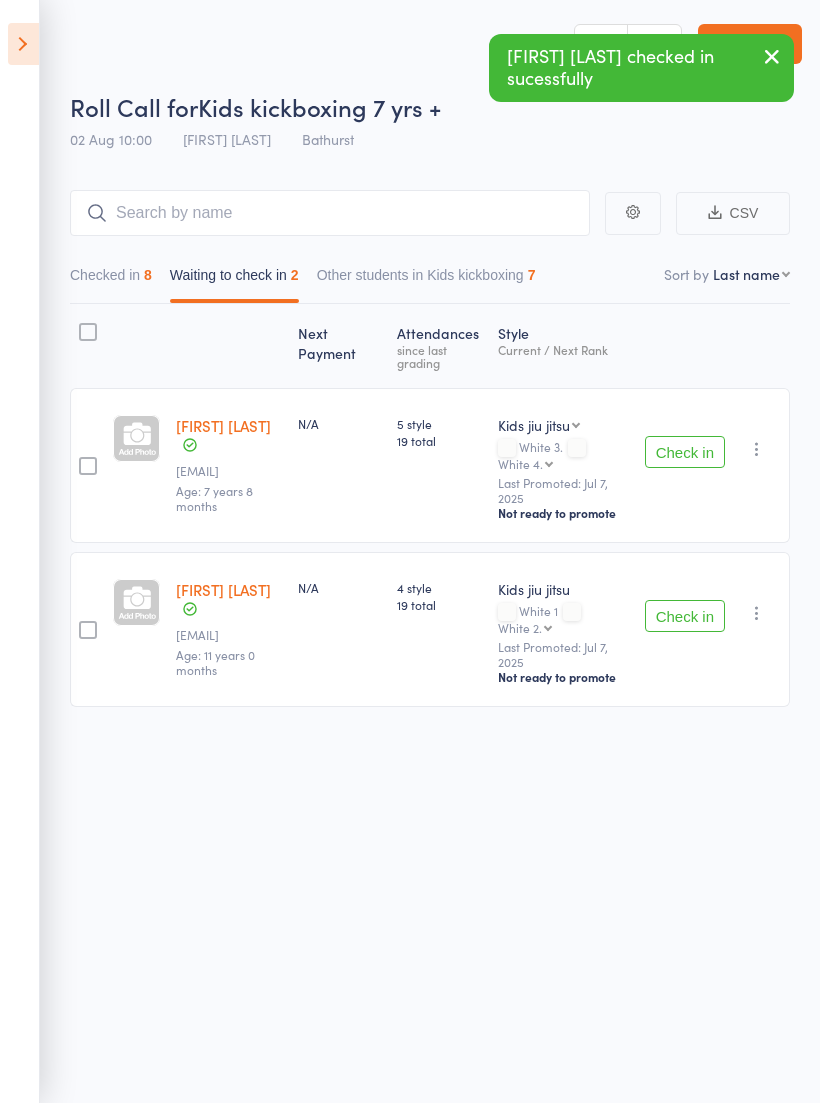 click on "Check in" at bounding box center (685, 452) 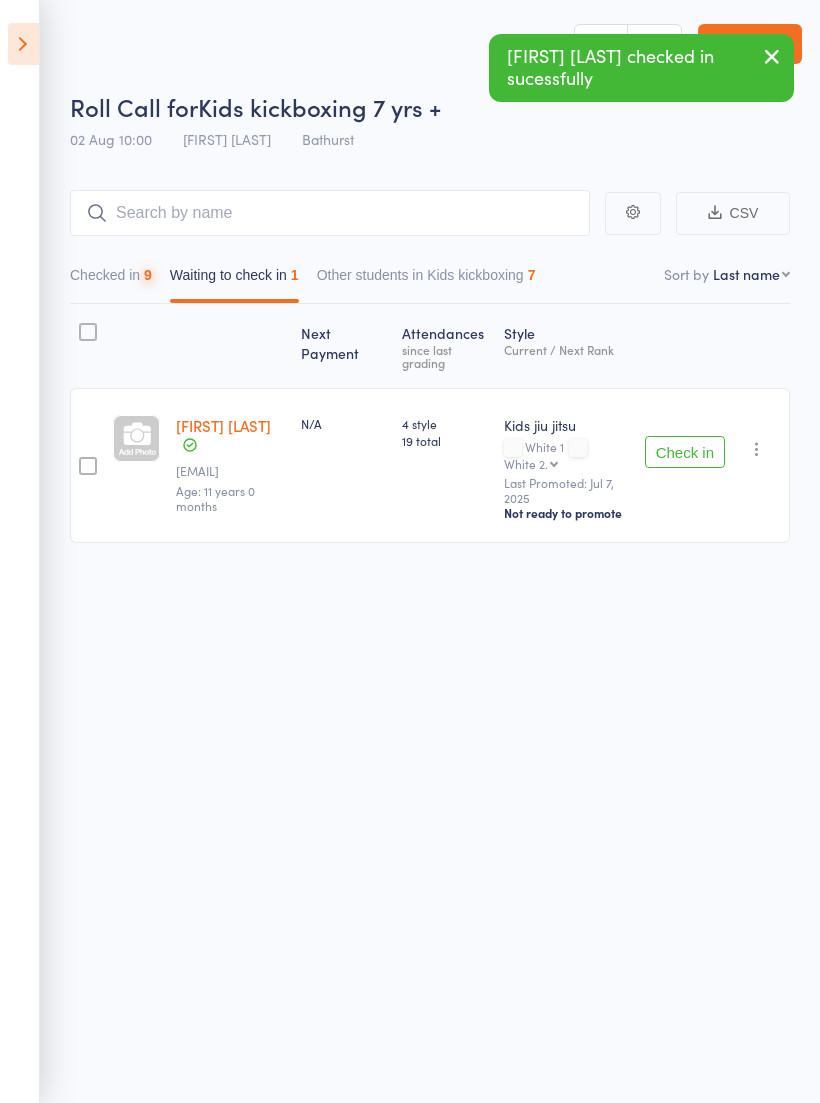 click at bounding box center (757, 449) 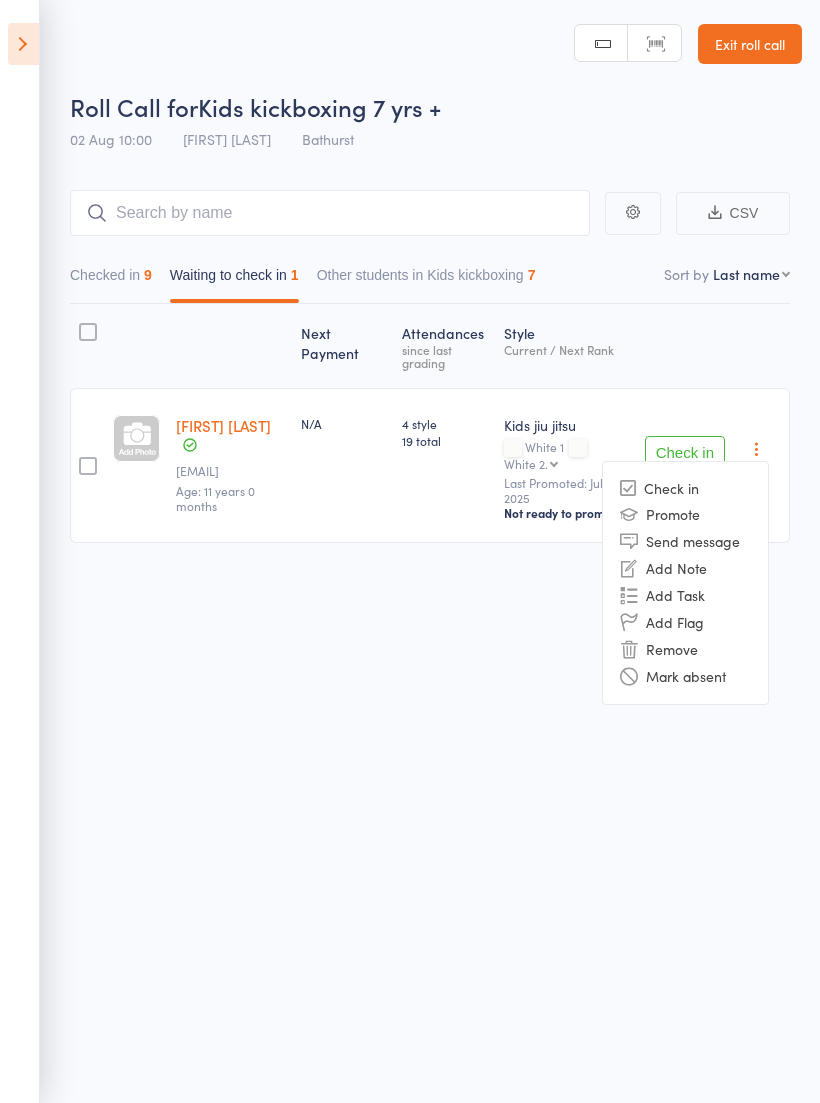 click on "Remove" at bounding box center [685, 649] 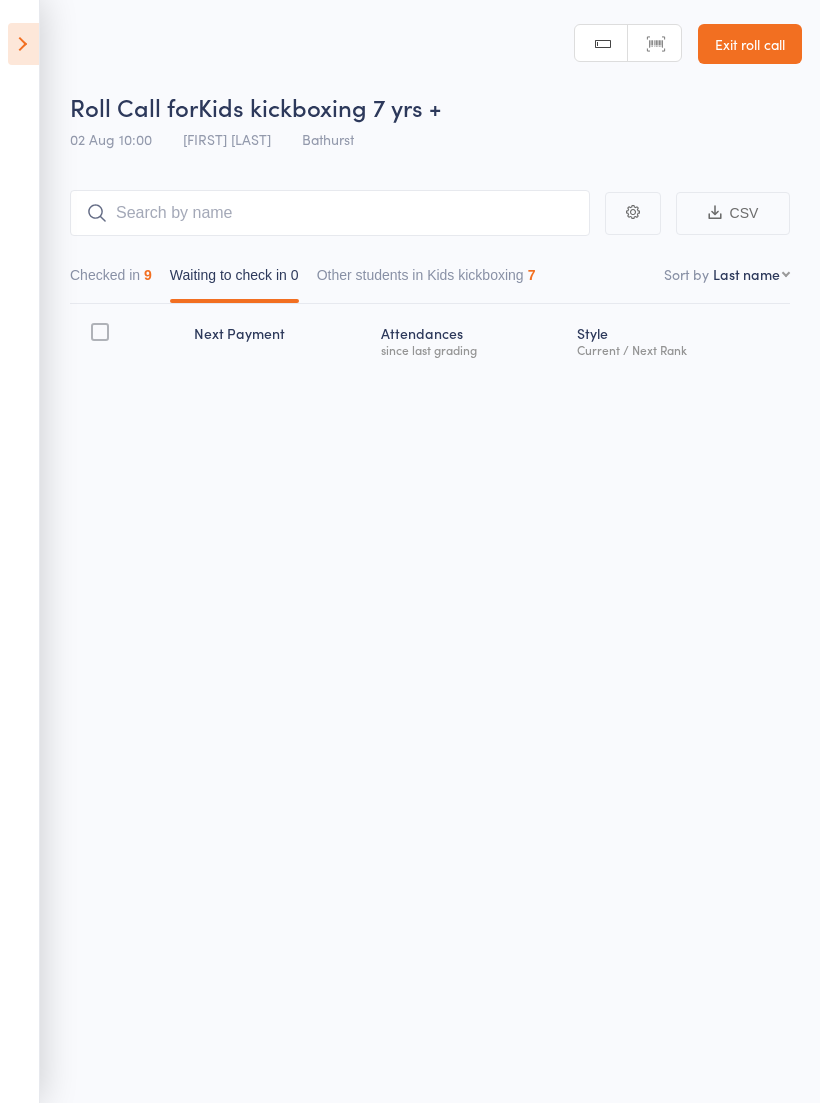 click on "Exit roll call" at bounding box center (750, 44) 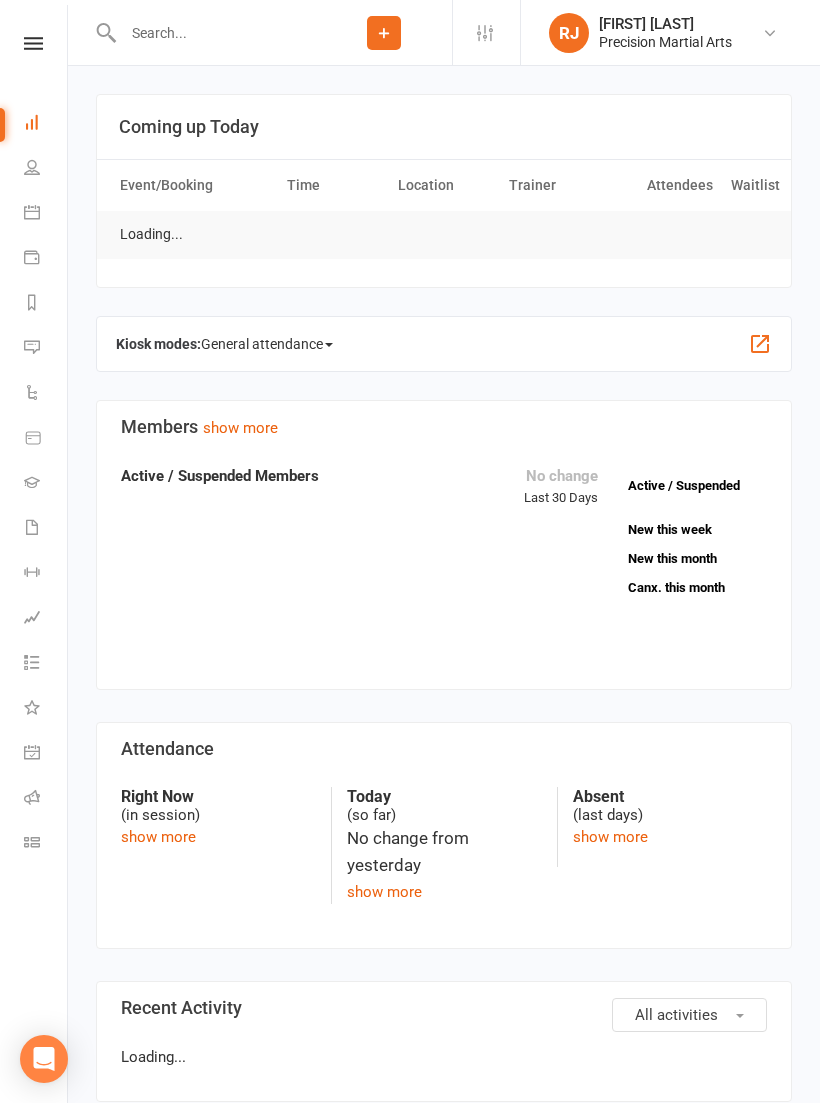 scroll, scrollTop: 0, scrollLeft: 0, axis: both 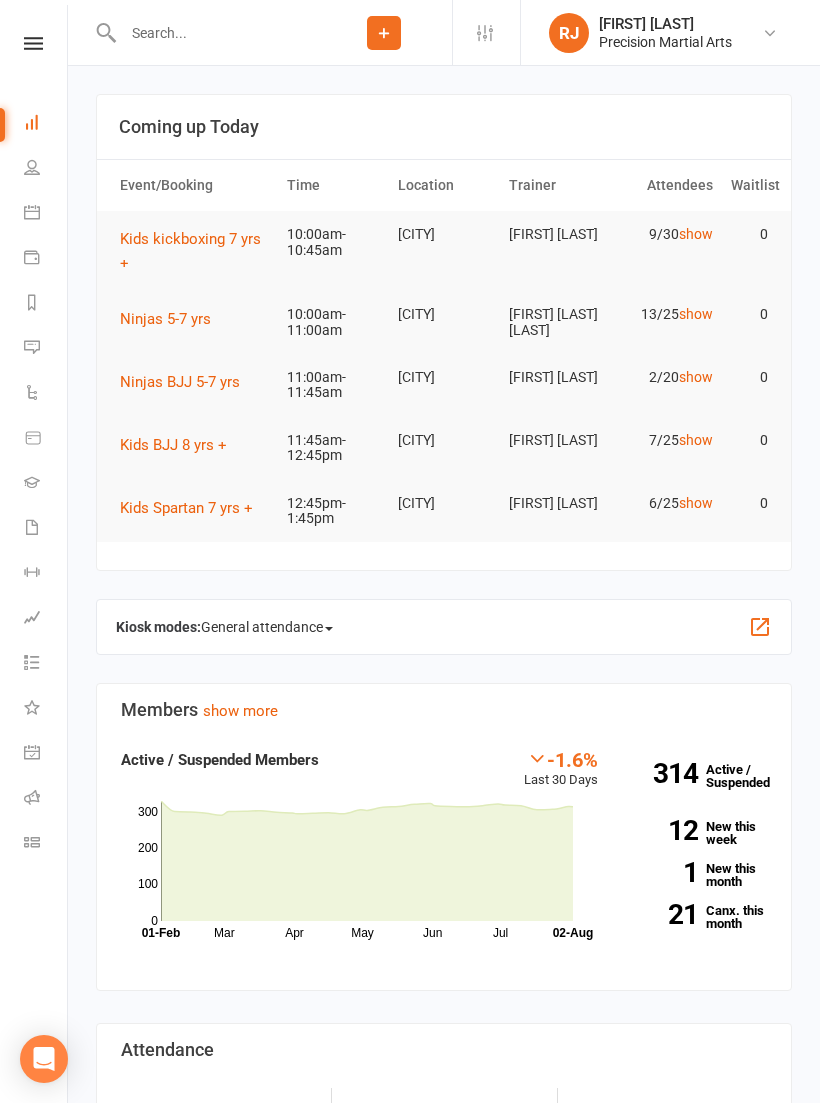 click at bounding box center [216, 33] 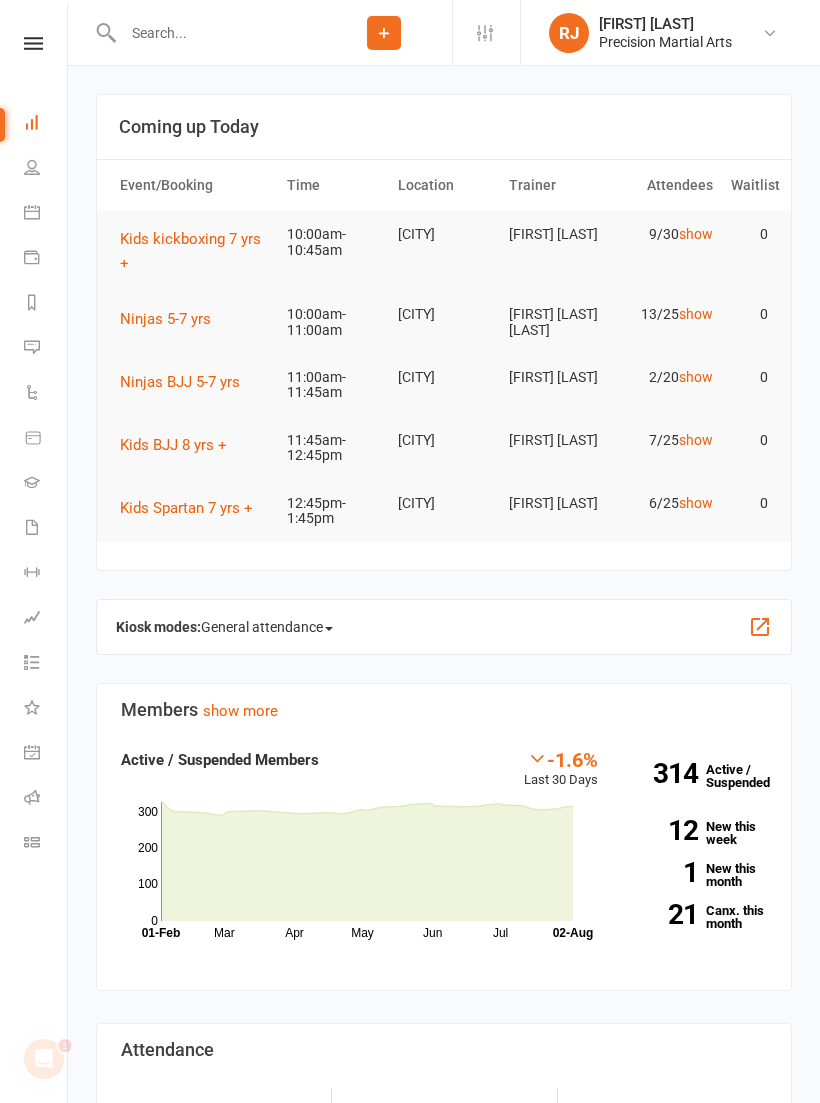 scroll, scrollTop: 0, scrollLeft: 0, axis: both 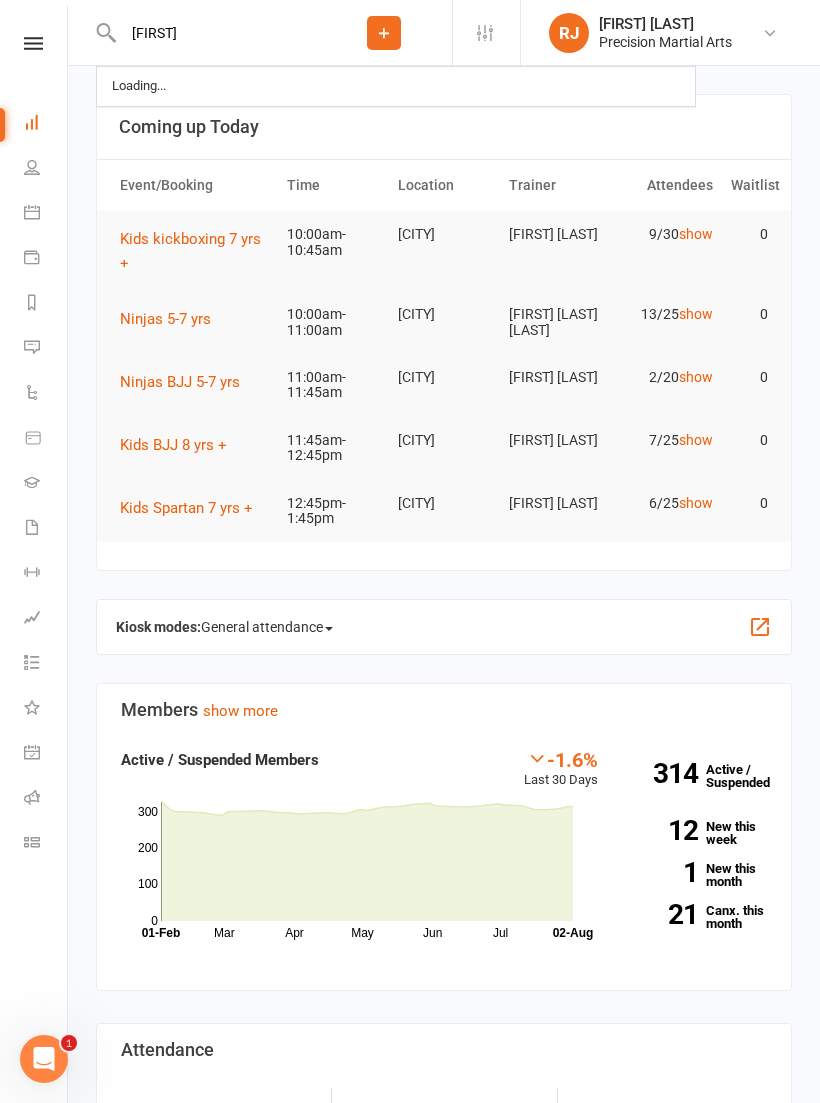 type on "[FIRST]" 